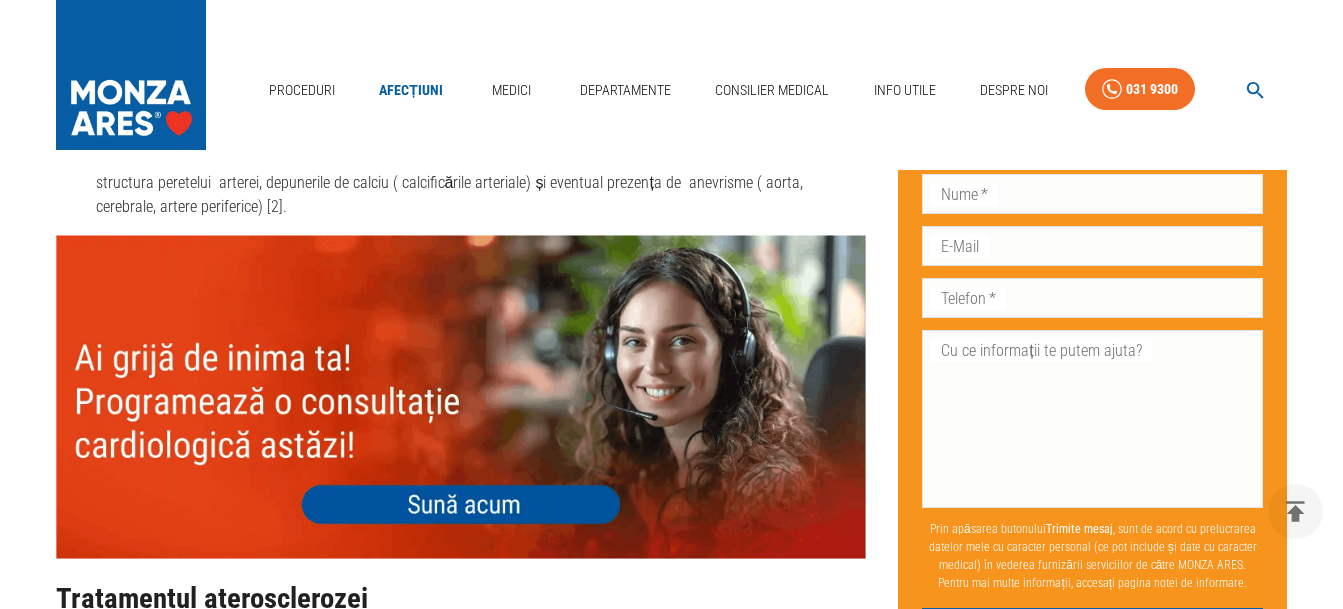 scroll, scrollTop: 3042, scrollLeft: 0, axis: vertical 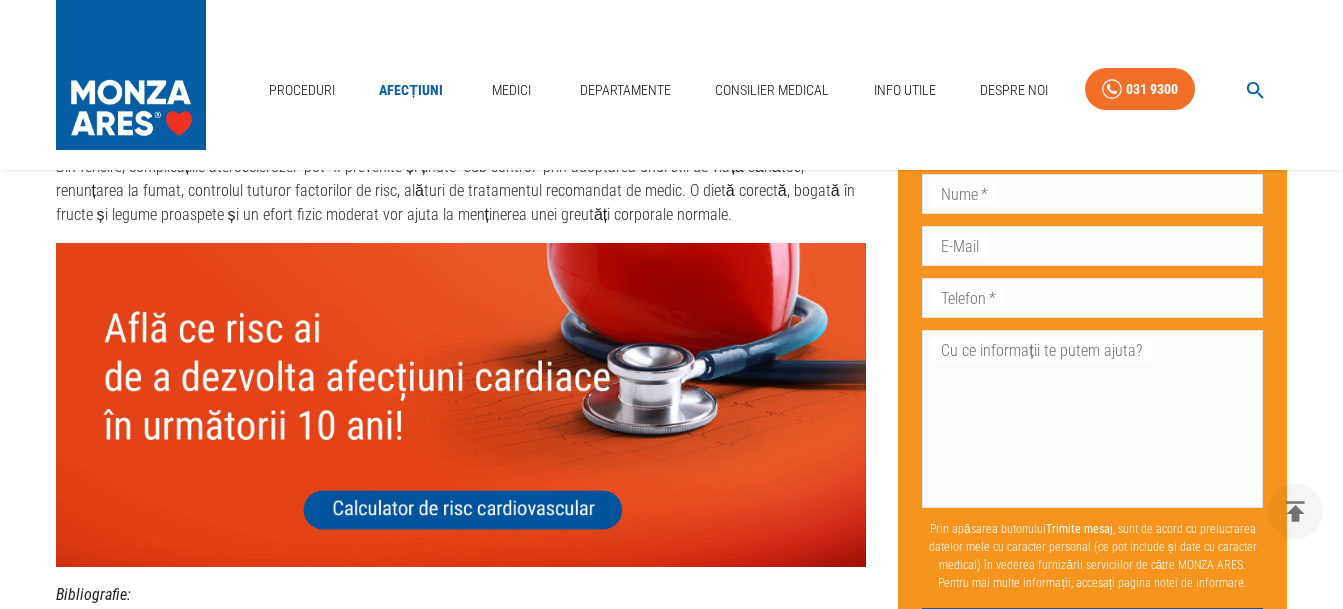 click at bounding box center (461, 405) 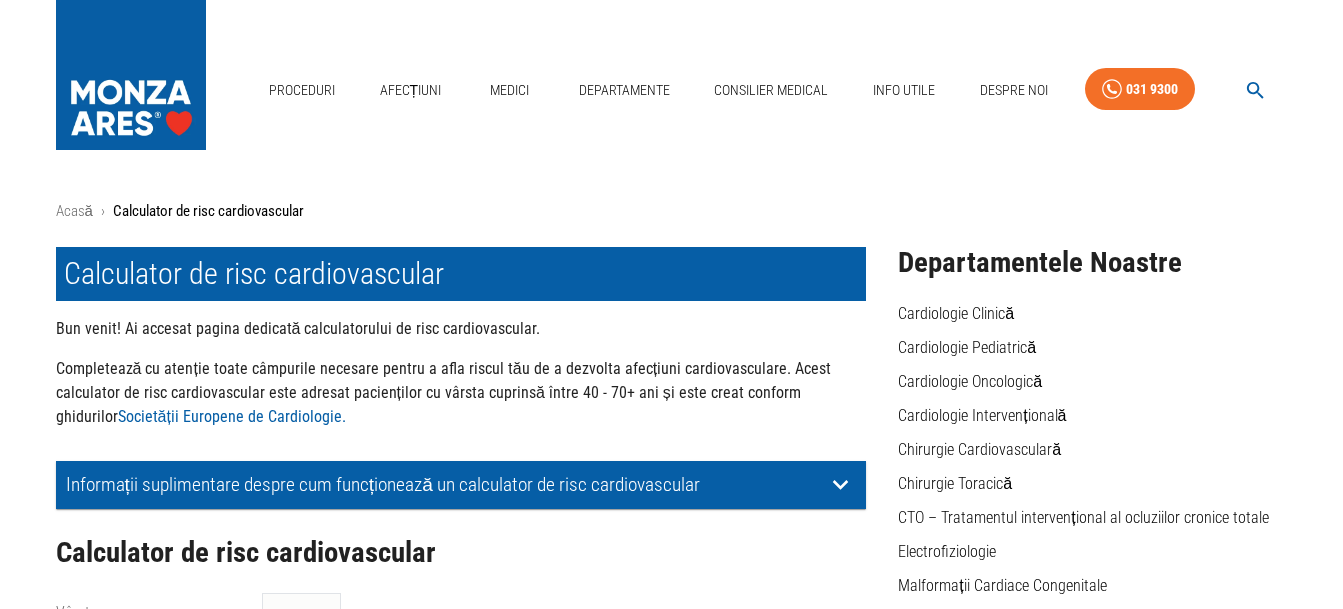 scroll, scrollTop: 0, scrollLeft: 0, axis: both 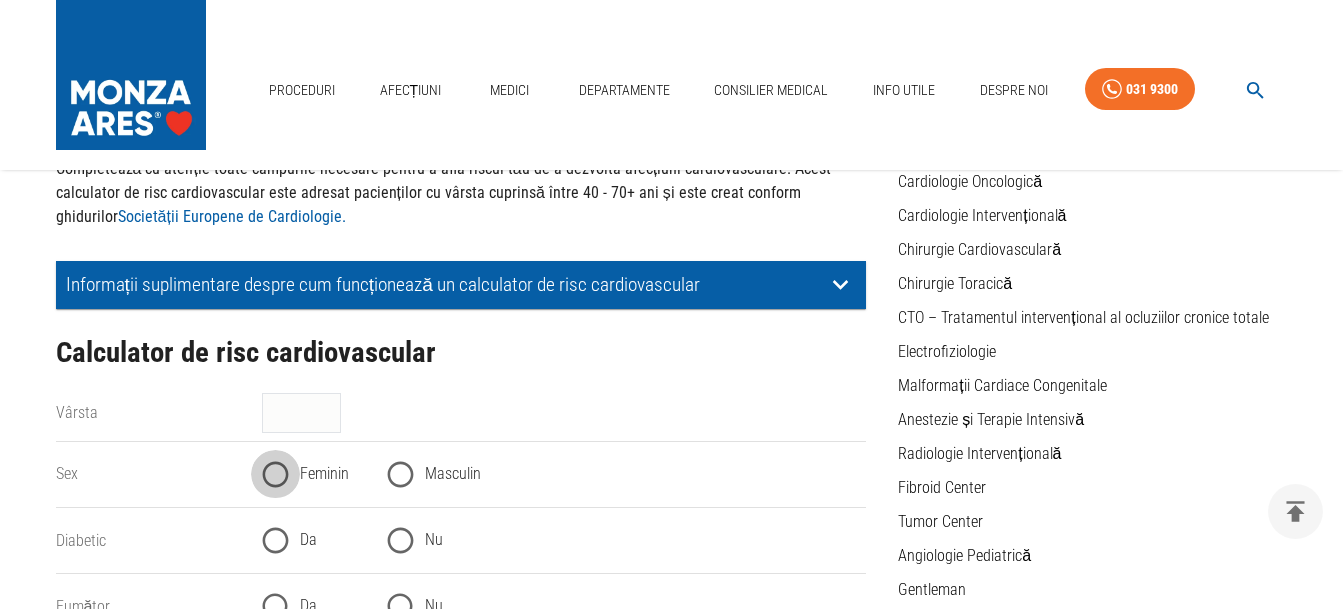 click on "Feminin" at bounding box center (275, 474) 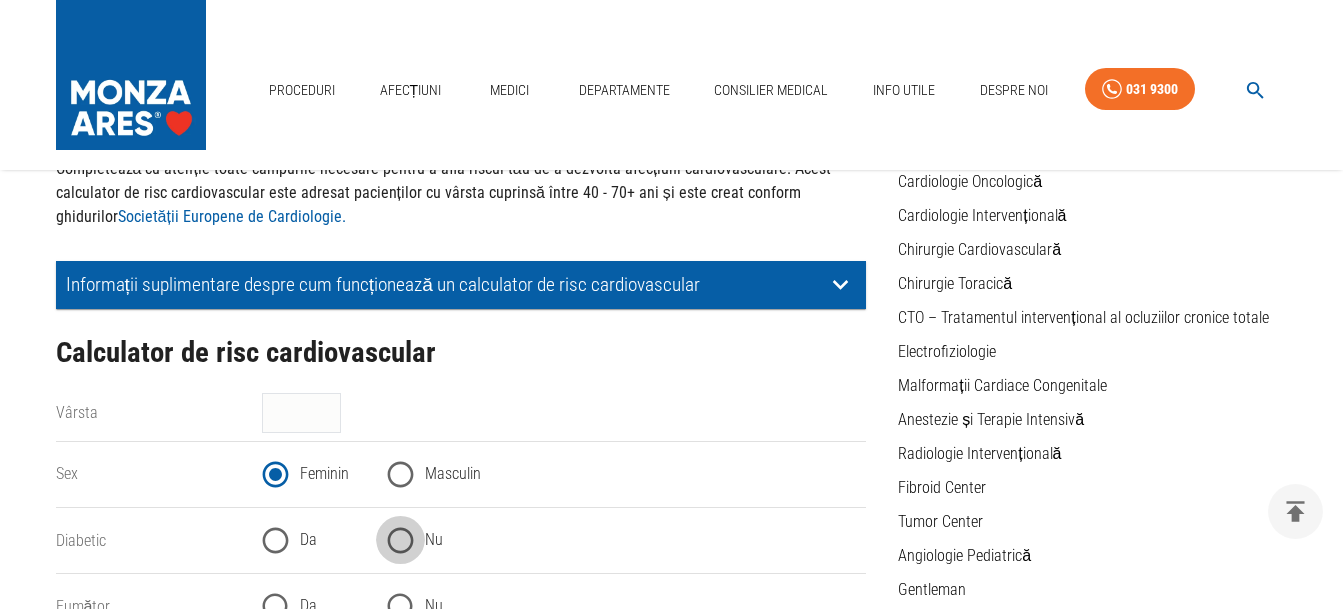 click on "Nu" at bounding box center [400, 540] 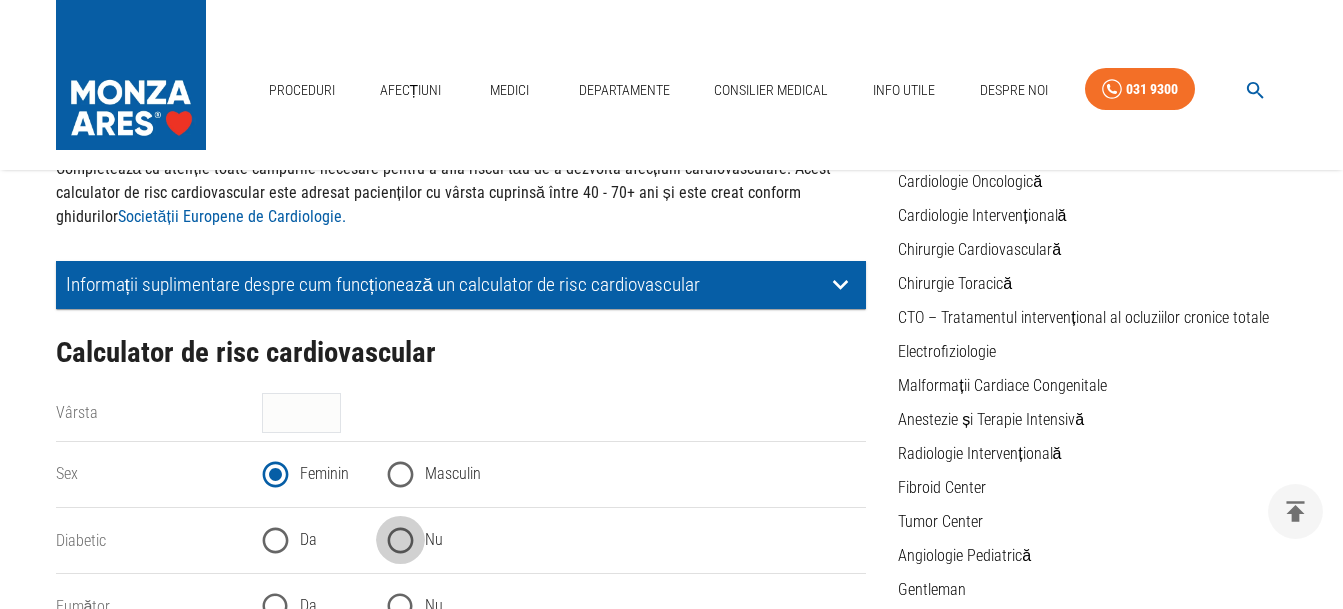 radio on "true" 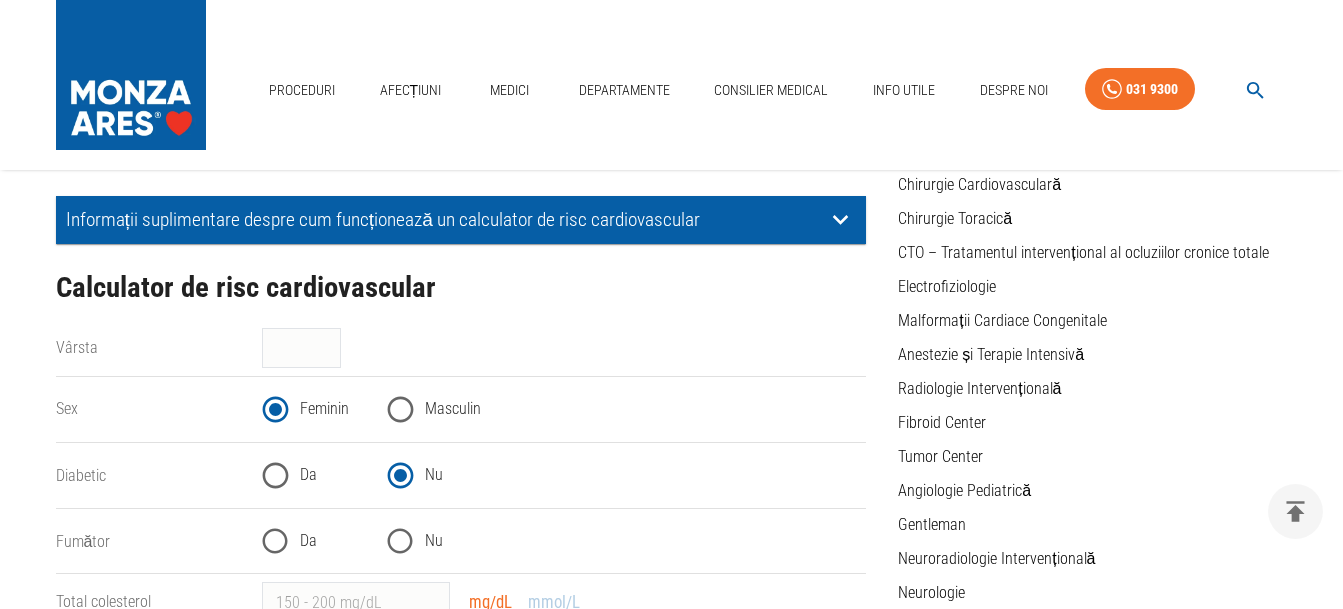 scroll, scrollTop: 300, scrollLeft: 0, axis: vertical 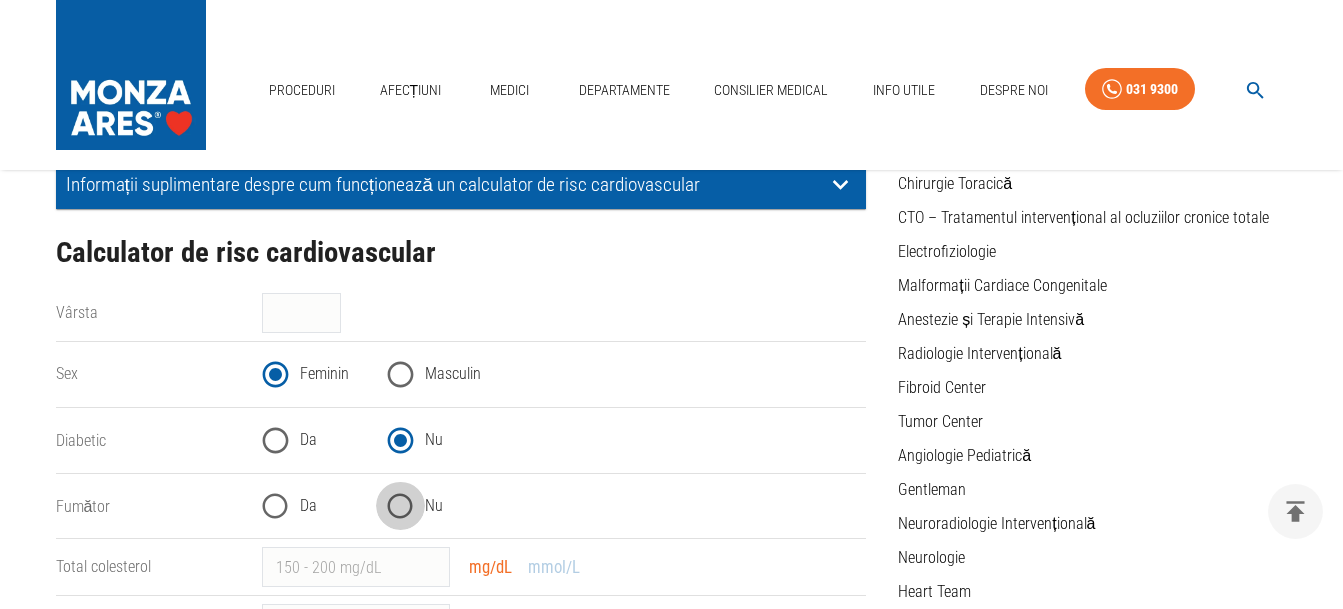 click on "Nu" at bounding box center (400, 506) 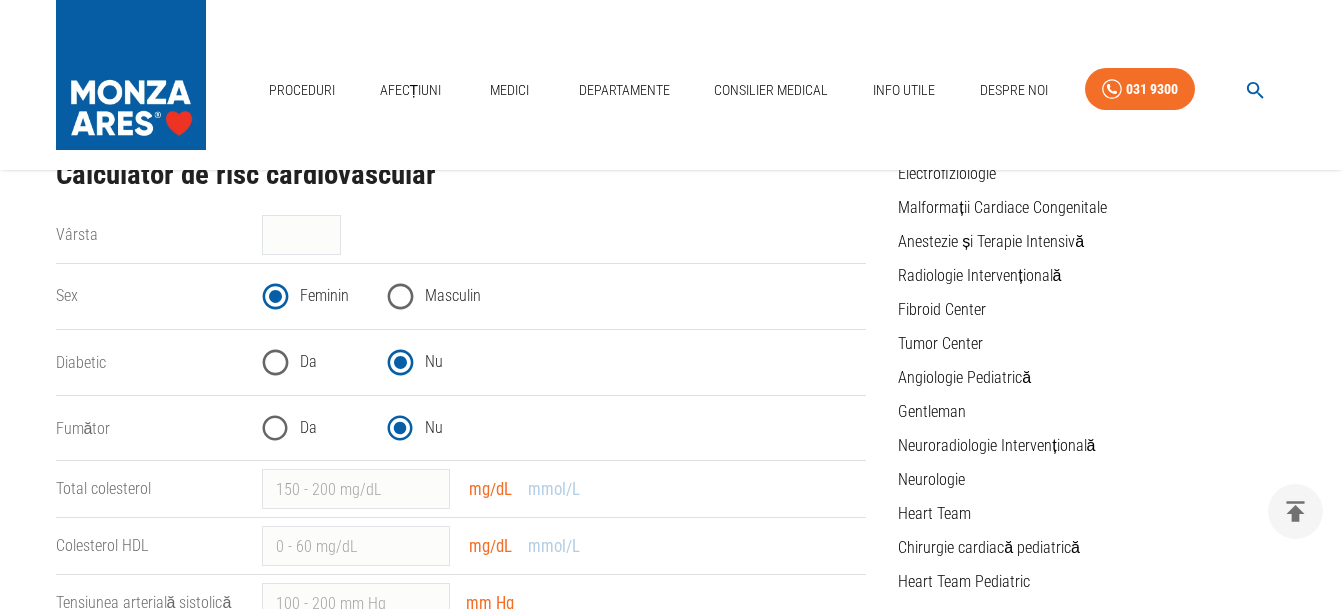 scroll, scrollTop: 400, scrollLeft: 0, axis: vertical 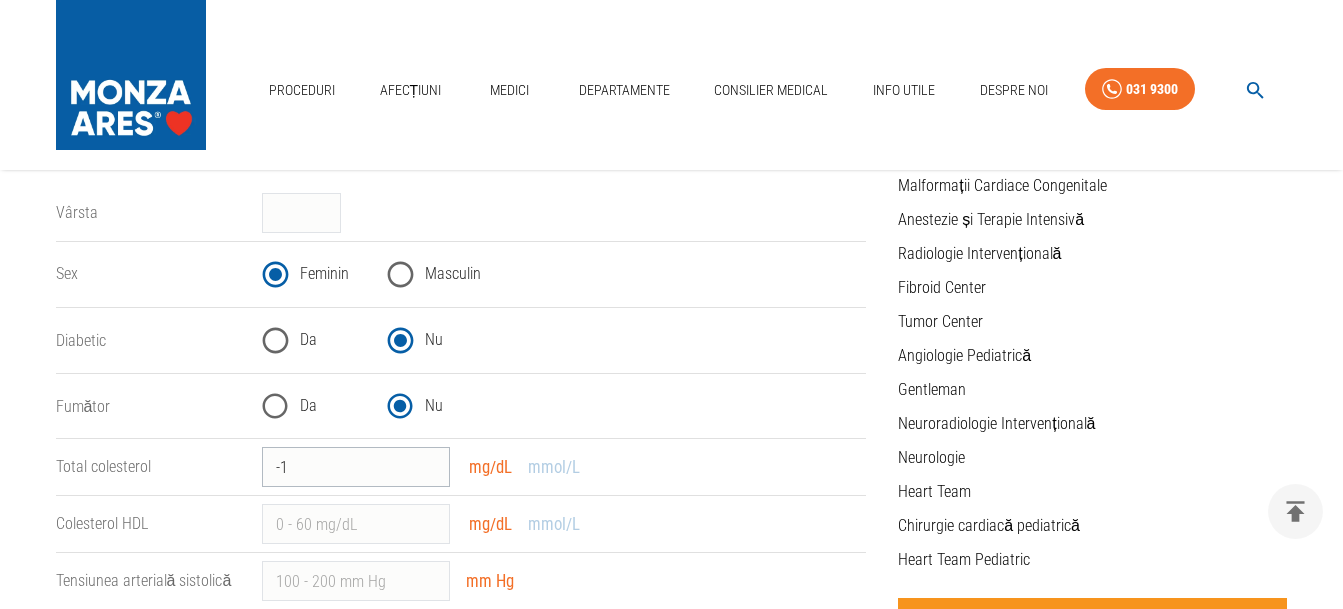 click on "-1" at bounding box center [356, 467] 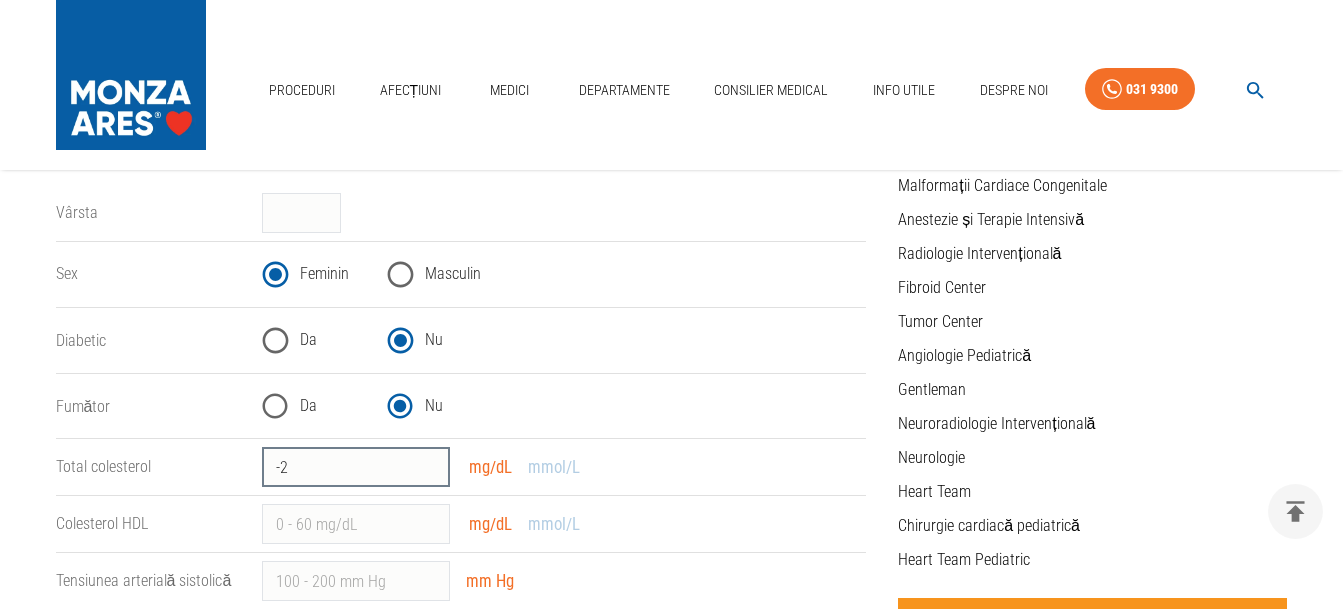 click on "-2" at bounding box center (356, 467) 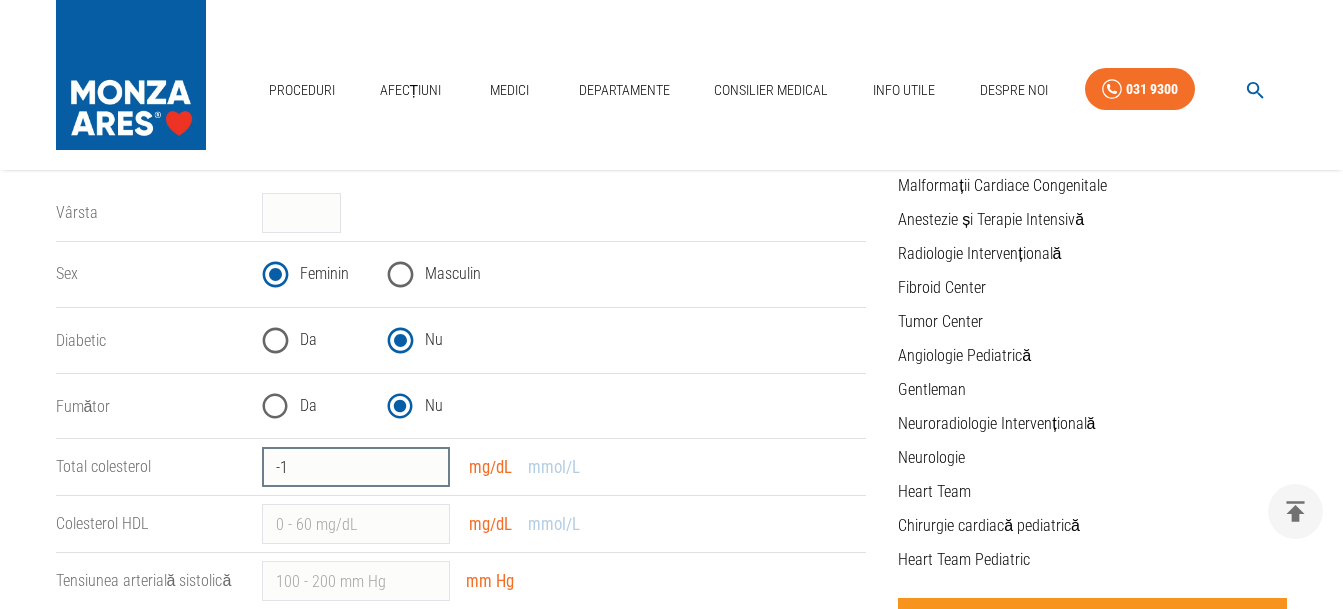 click on "-1" at bounding box center (356, 467) 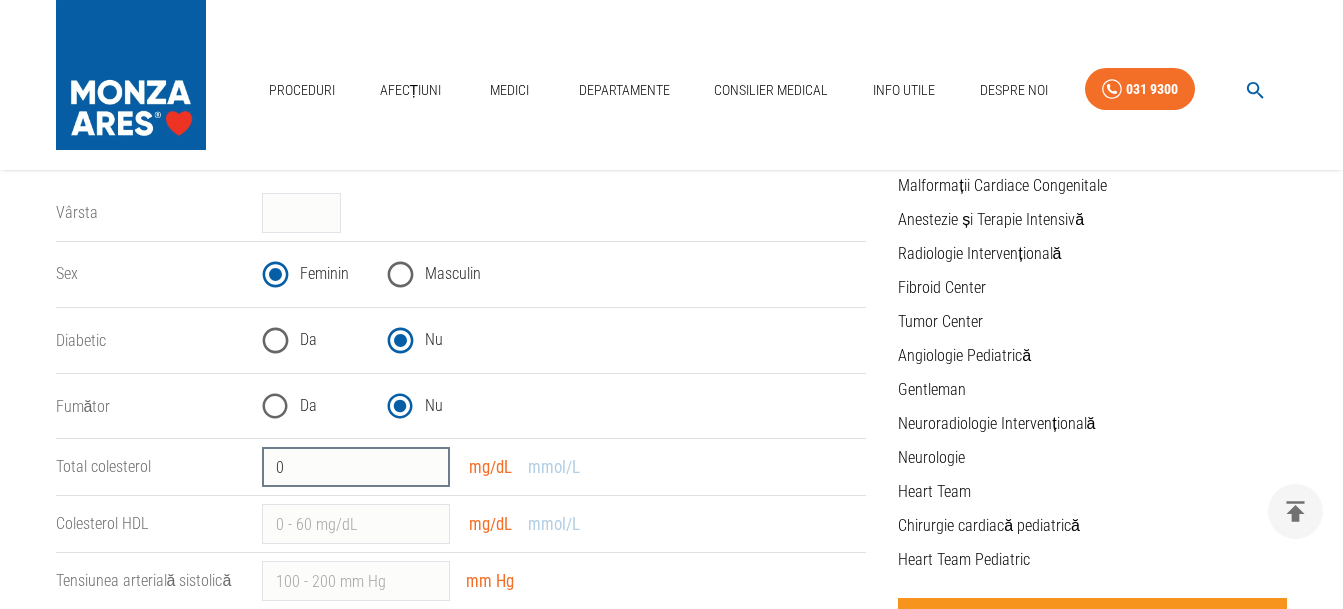 click on "0" at bounding box center [356, 467] 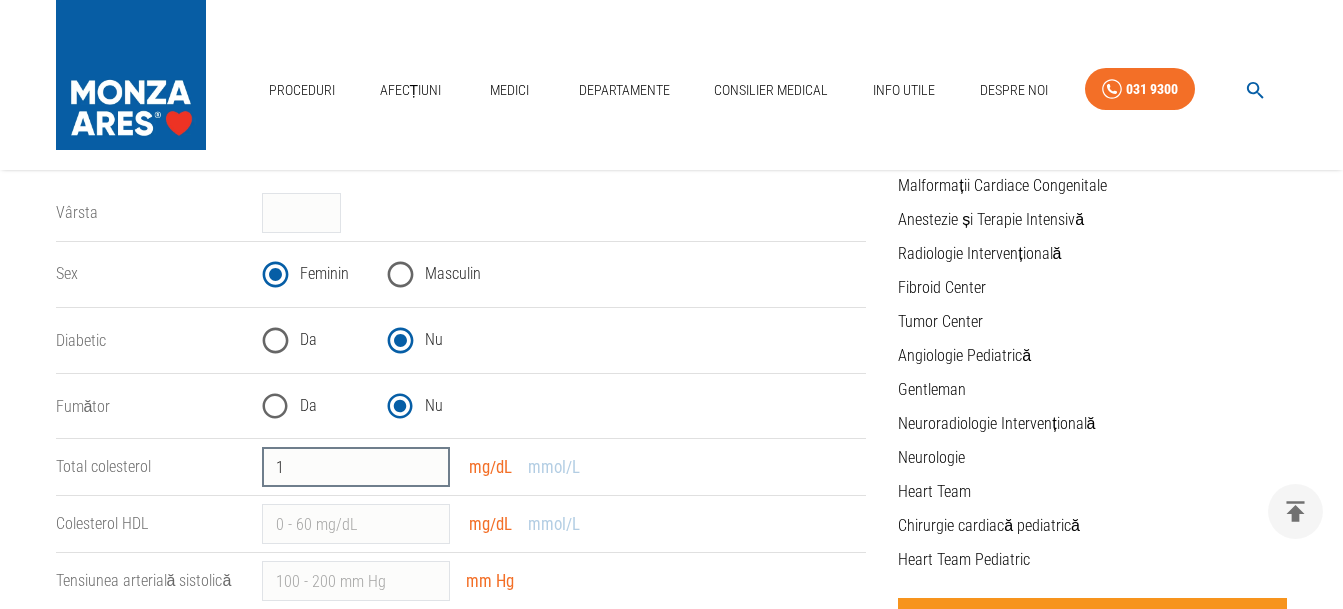 click on "1" at bounding box center [356, 467] 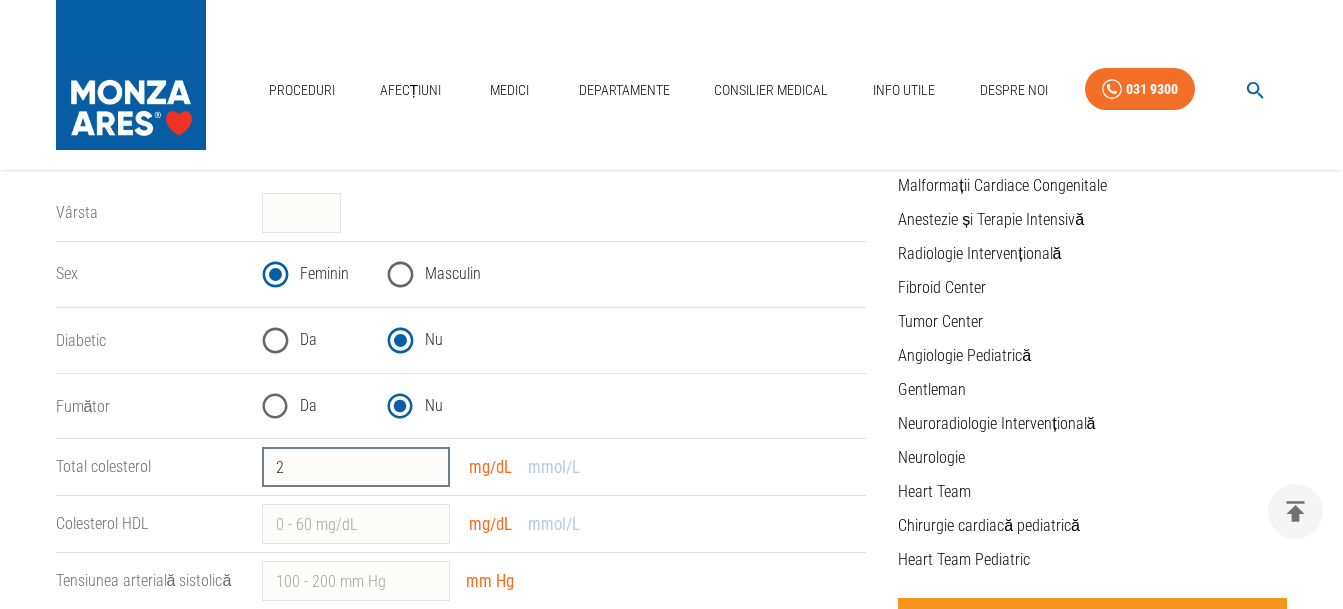 click on "2" at bounding box center [356, 467] 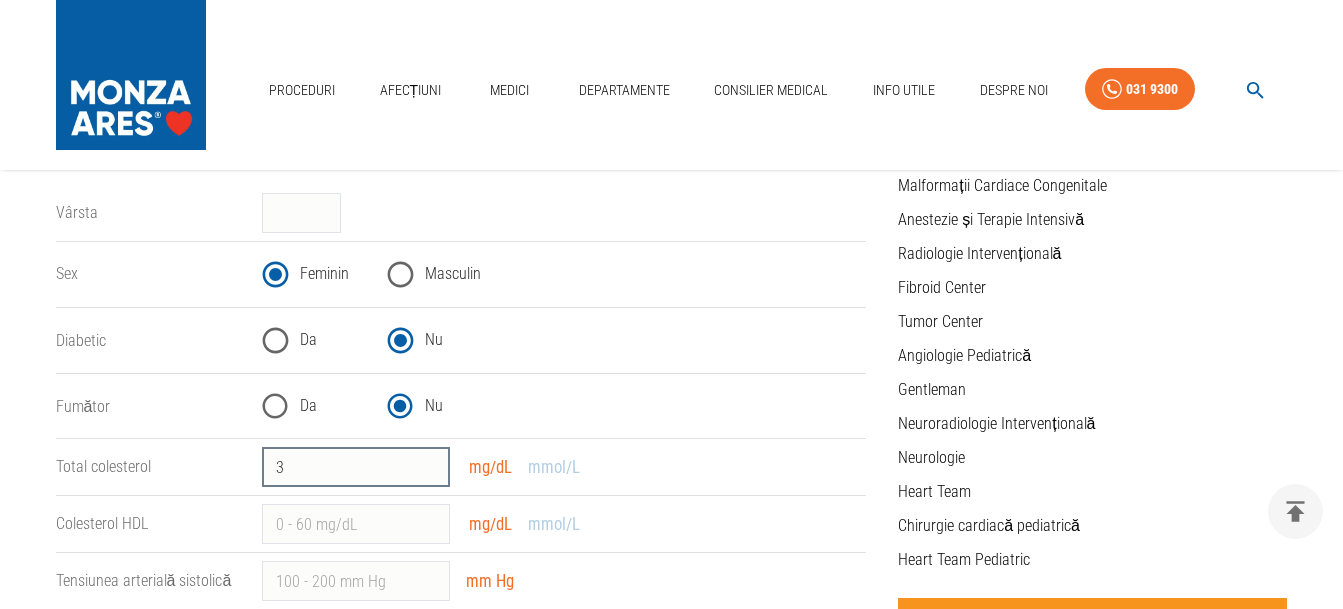 click on "3" at bounding box center (356, 467) 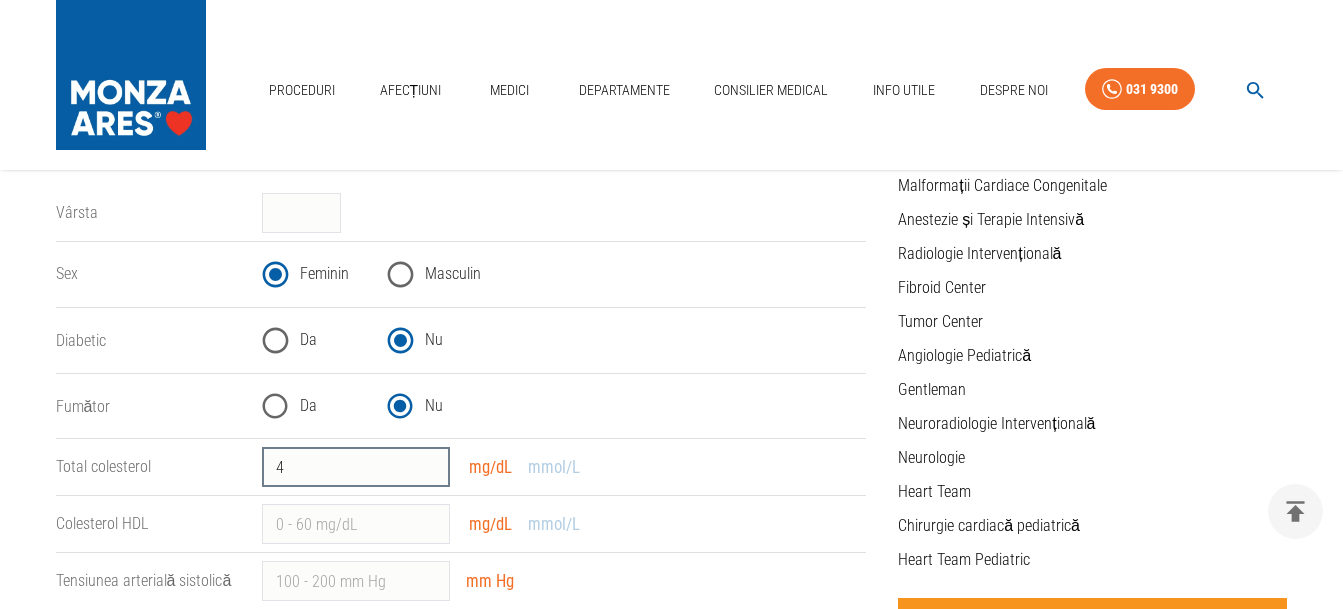 click on "4" at bounding box center [356, 467] 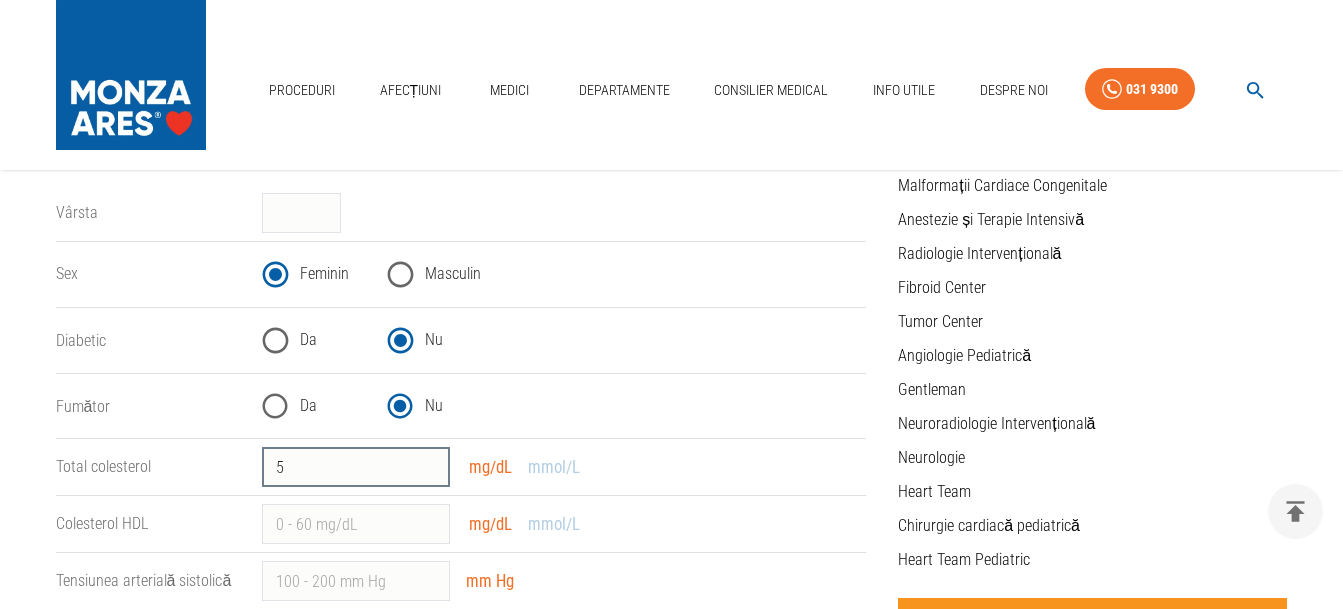 type on "5" 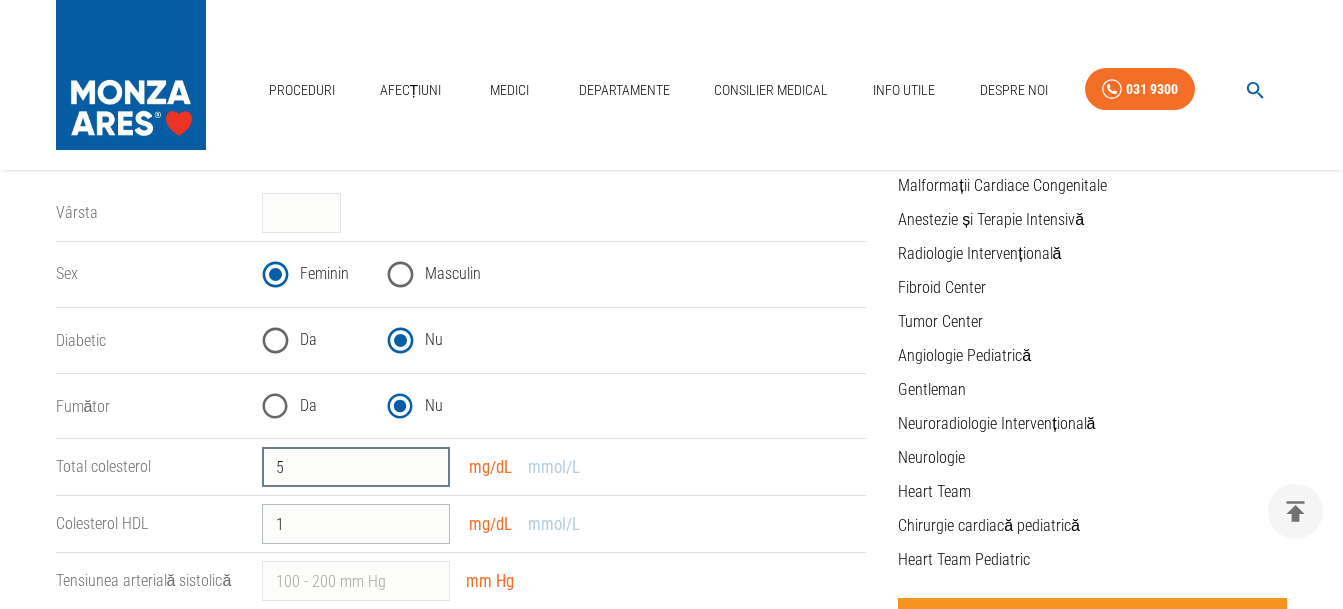 click on "1" at bounding box center (356, 524) 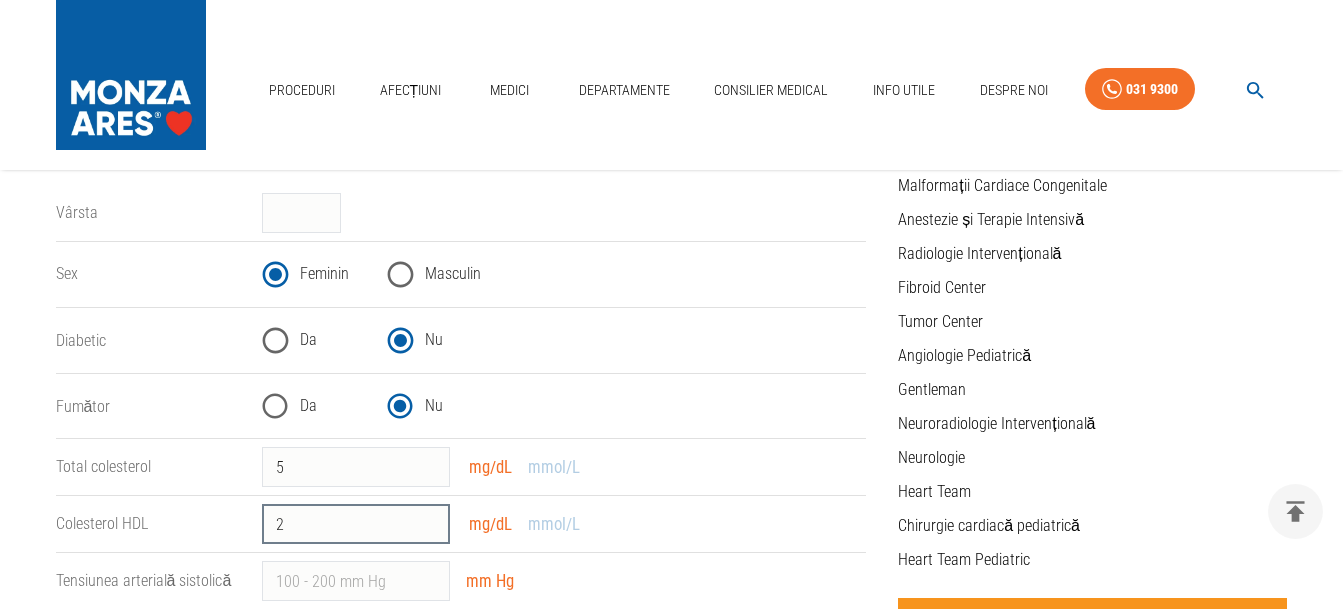 click on "2" at bounding box center (356, 524) 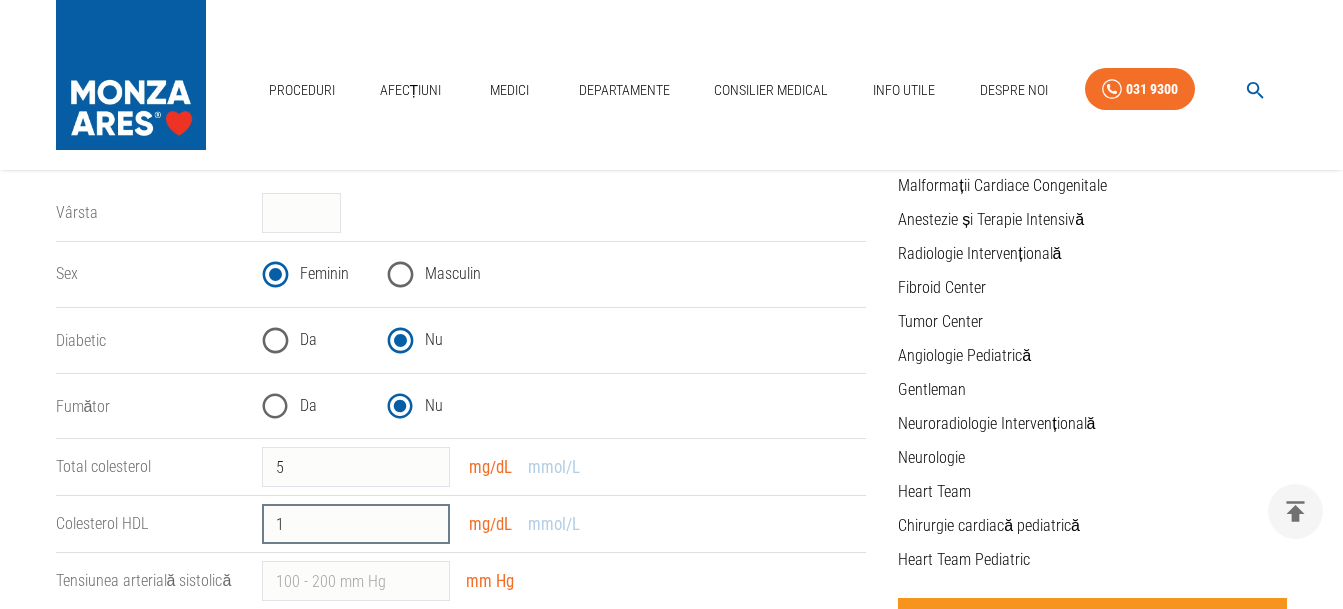 click on "1" at bounding box center [356, 524] 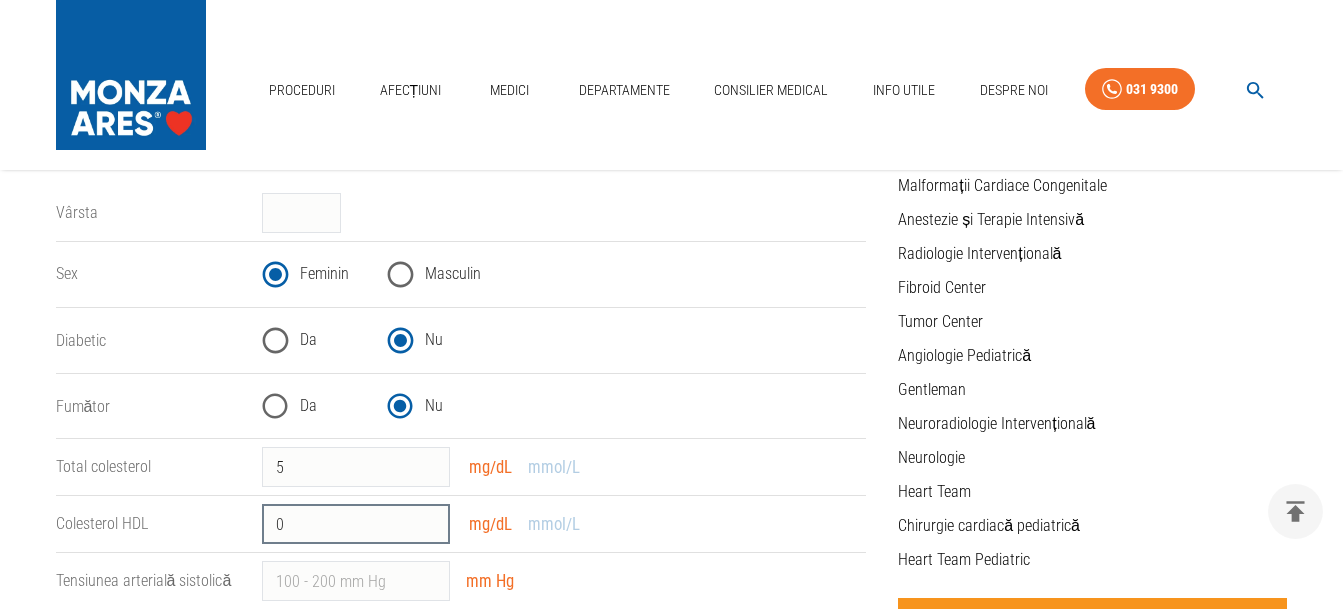 type on "0" 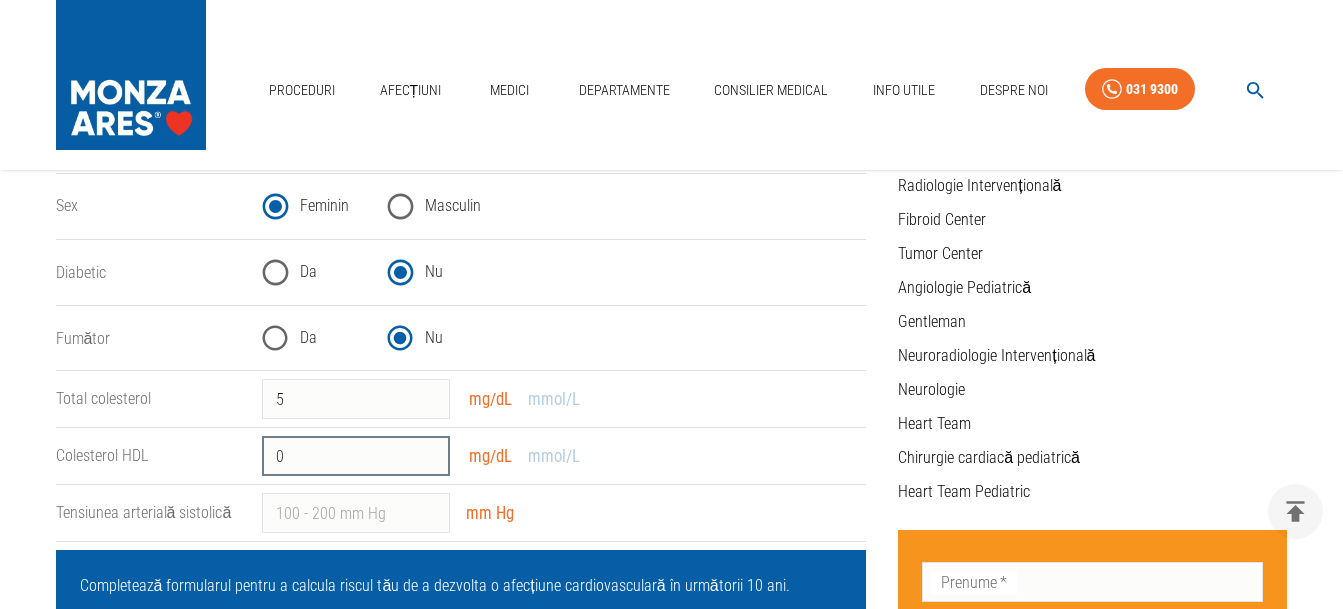 scroll, scrollTop: 500, scrollLeft: 0, axis: vertical 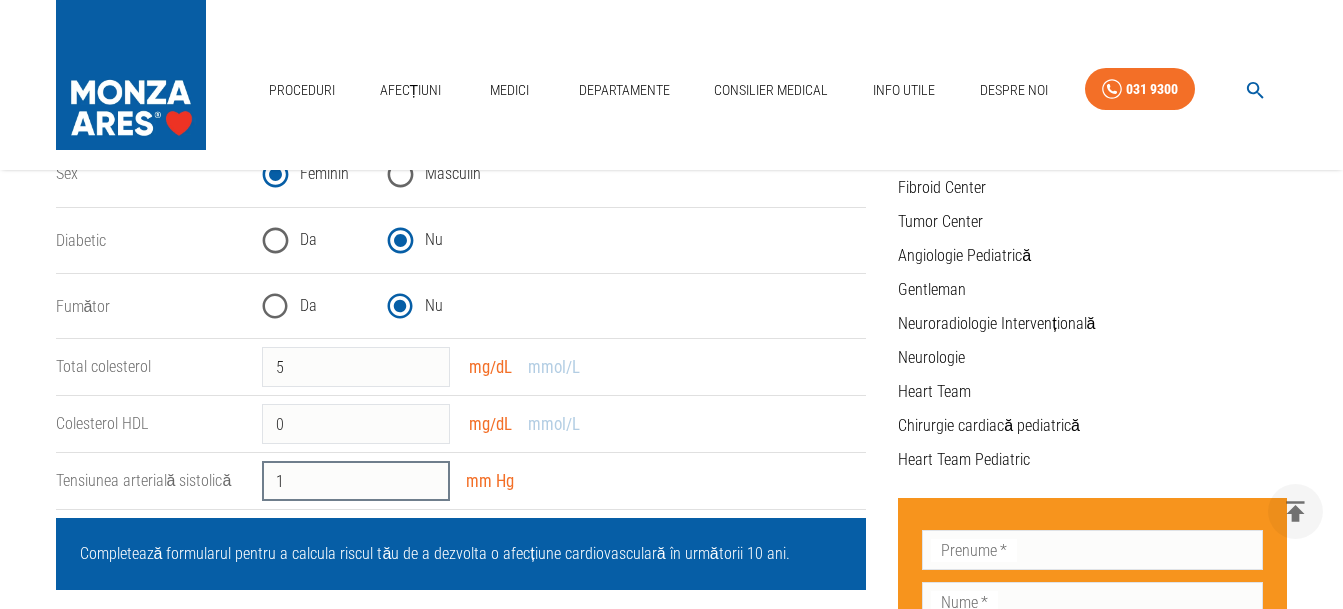 click on "1" at bounding box center [356, 481] 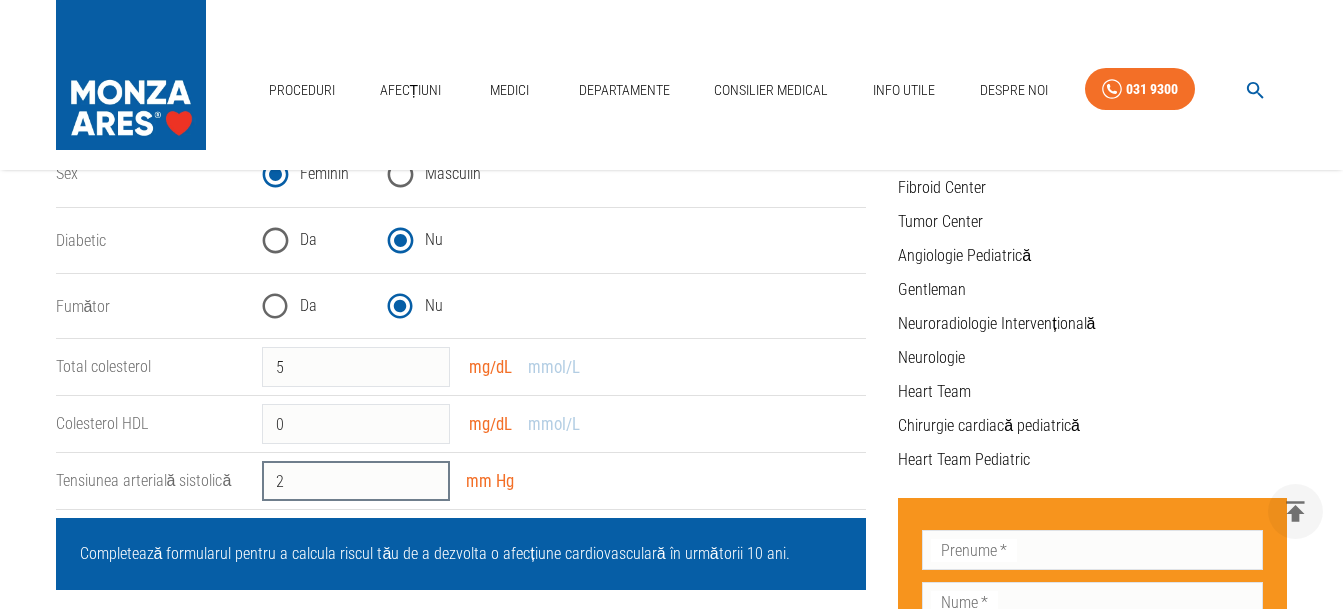 click on "2" at bounding box center (356, 481) 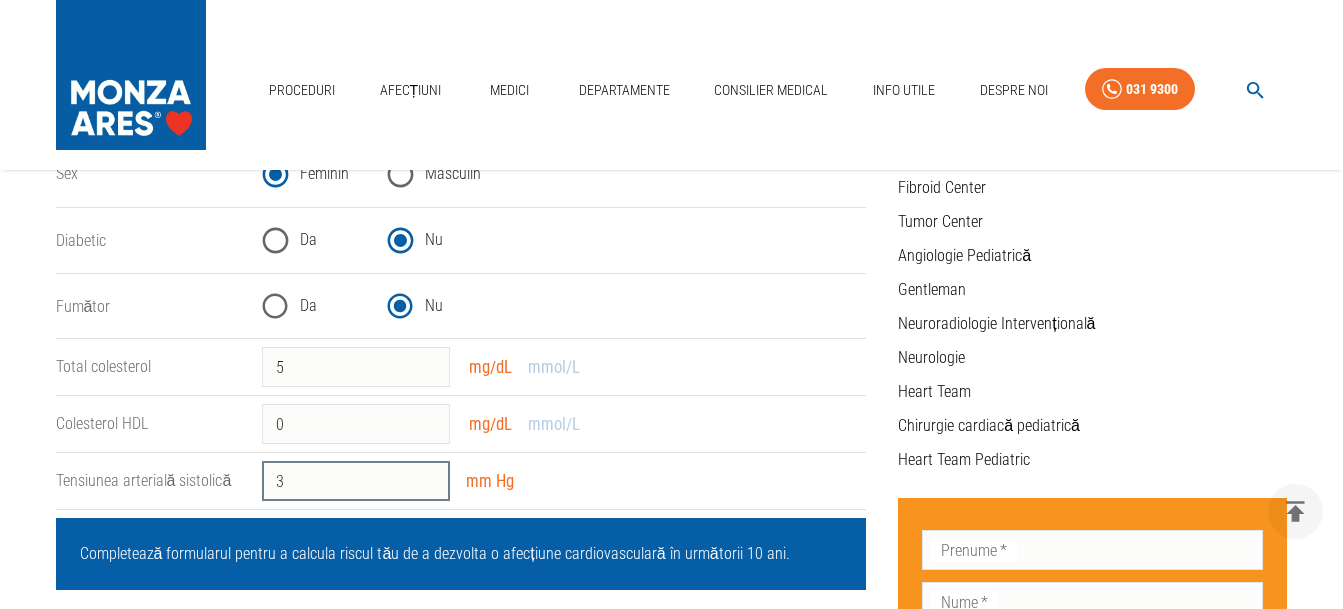 click on "3" at bounding box center (356, 481) 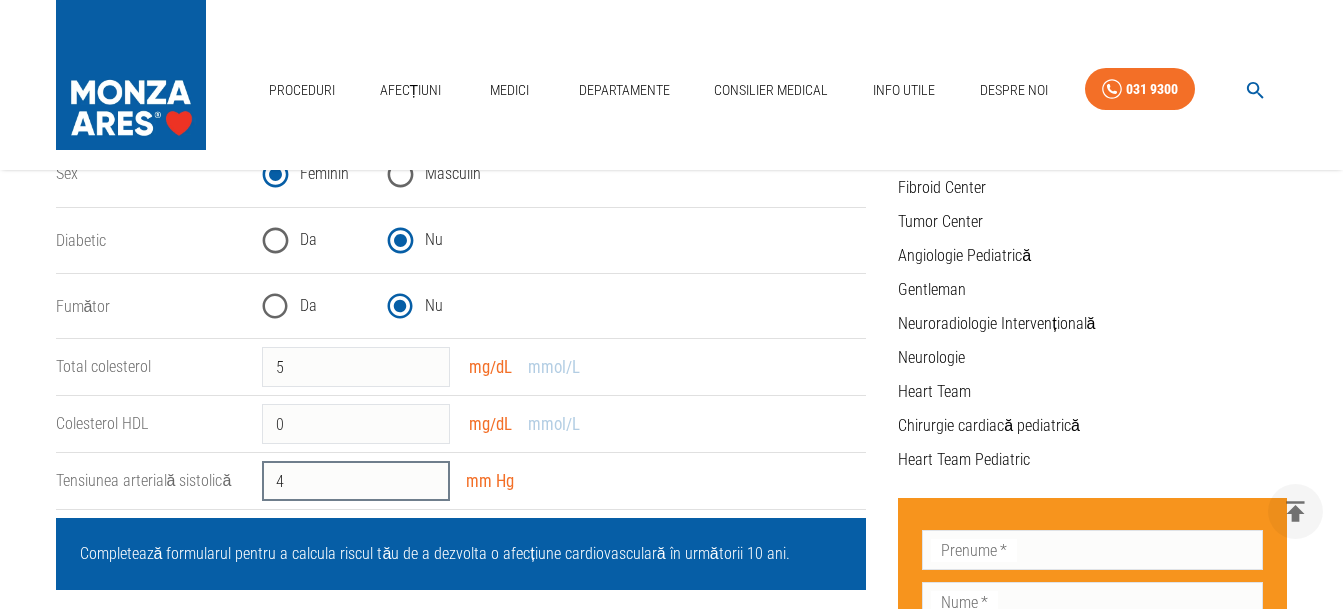 click on "4" at bounding box center (356, 481) 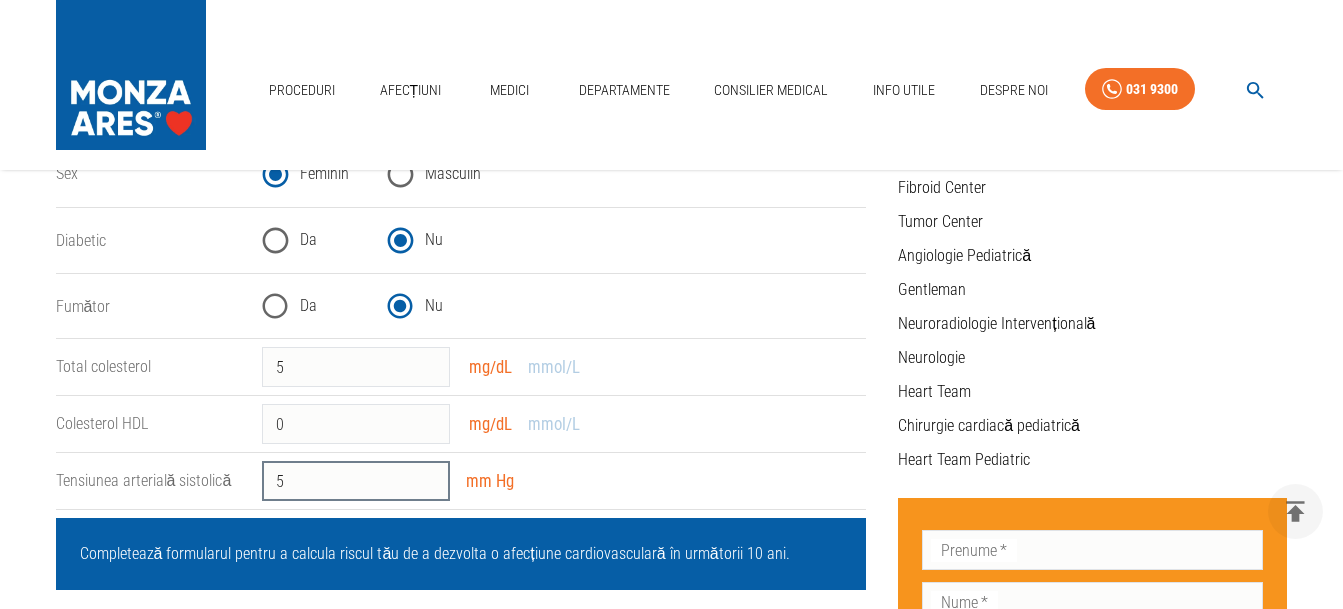 click on "5" at bounding box center (356, 481) 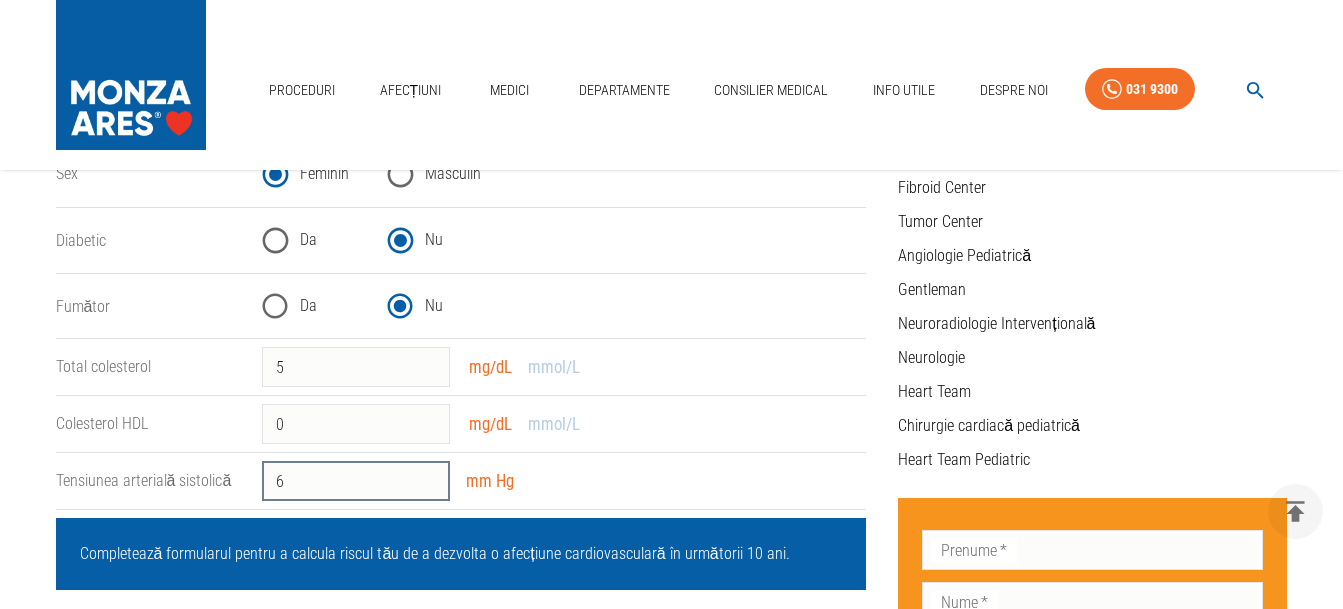 click on "6" at bounding box center [356, 481] 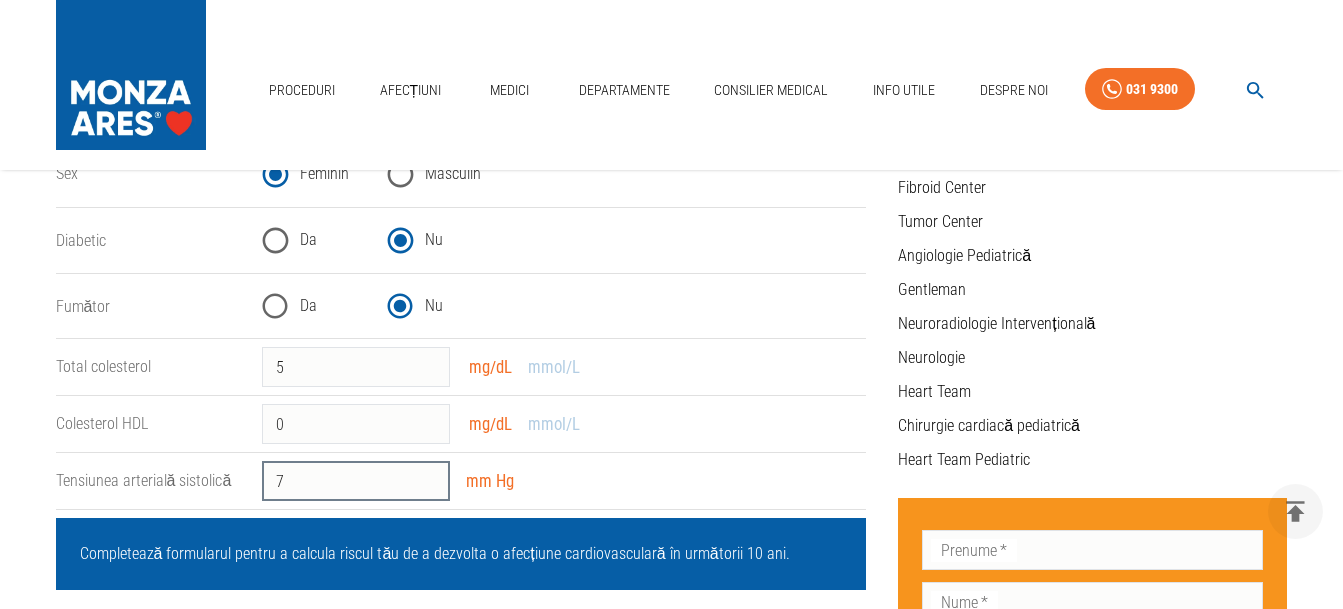 click on "7" at bounding box center (356, 481) 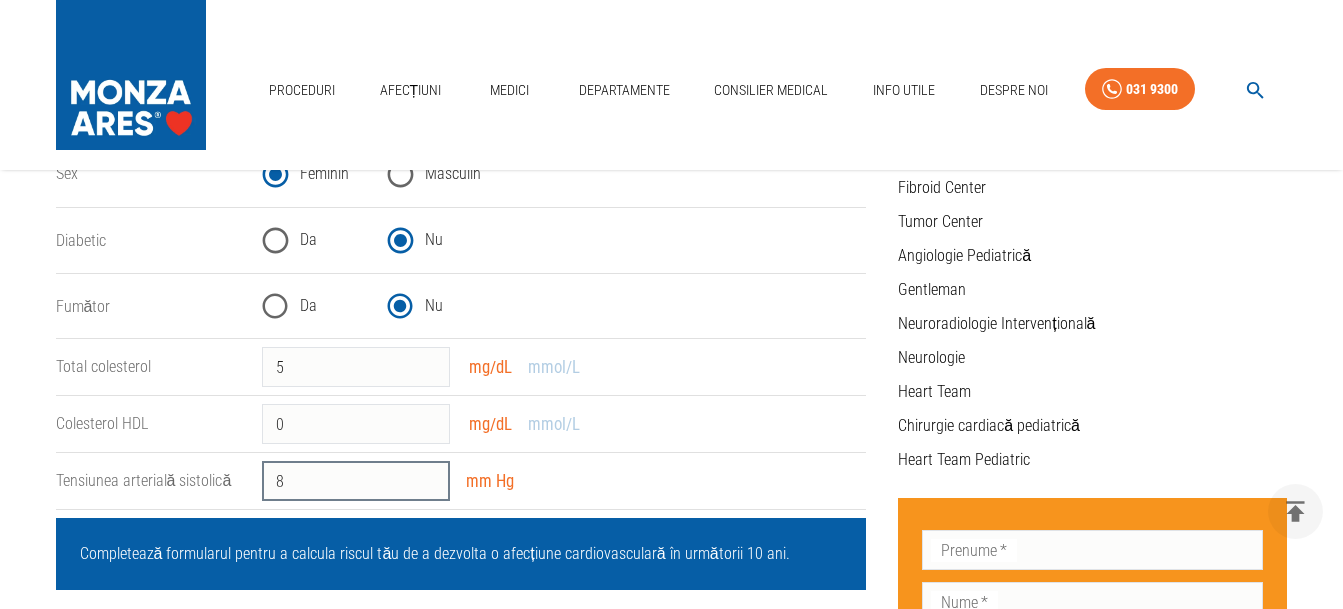 click on "8" at bounding box center [356, 481] 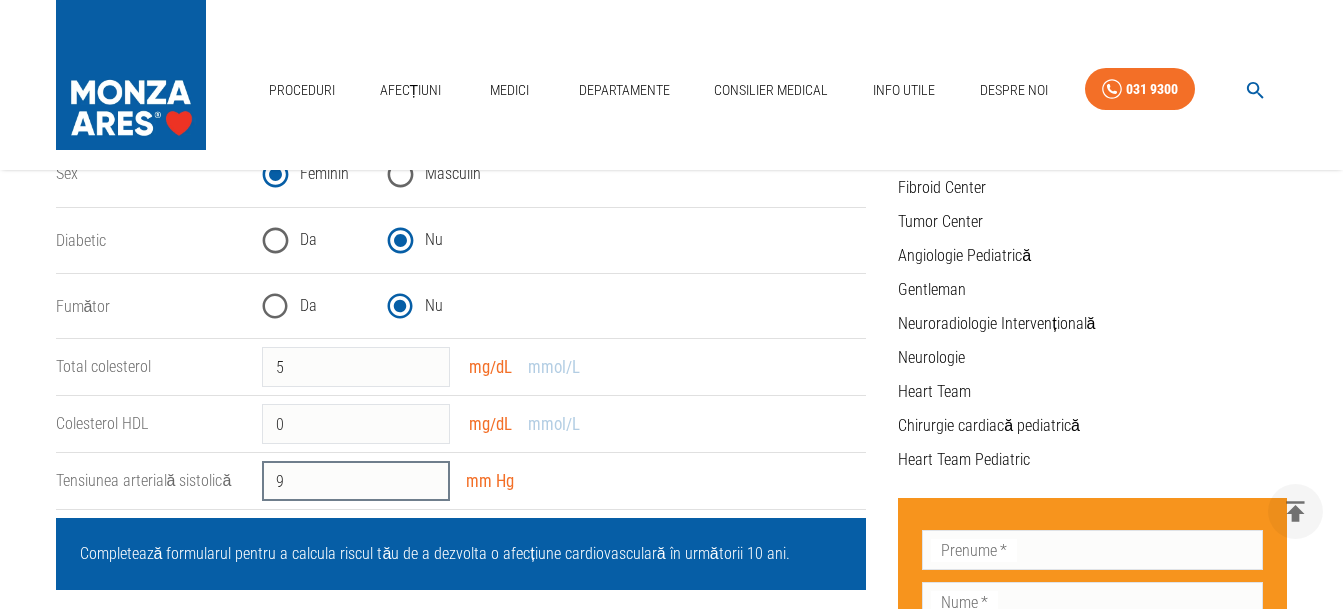click on "9" at bounding box center [356, 481] 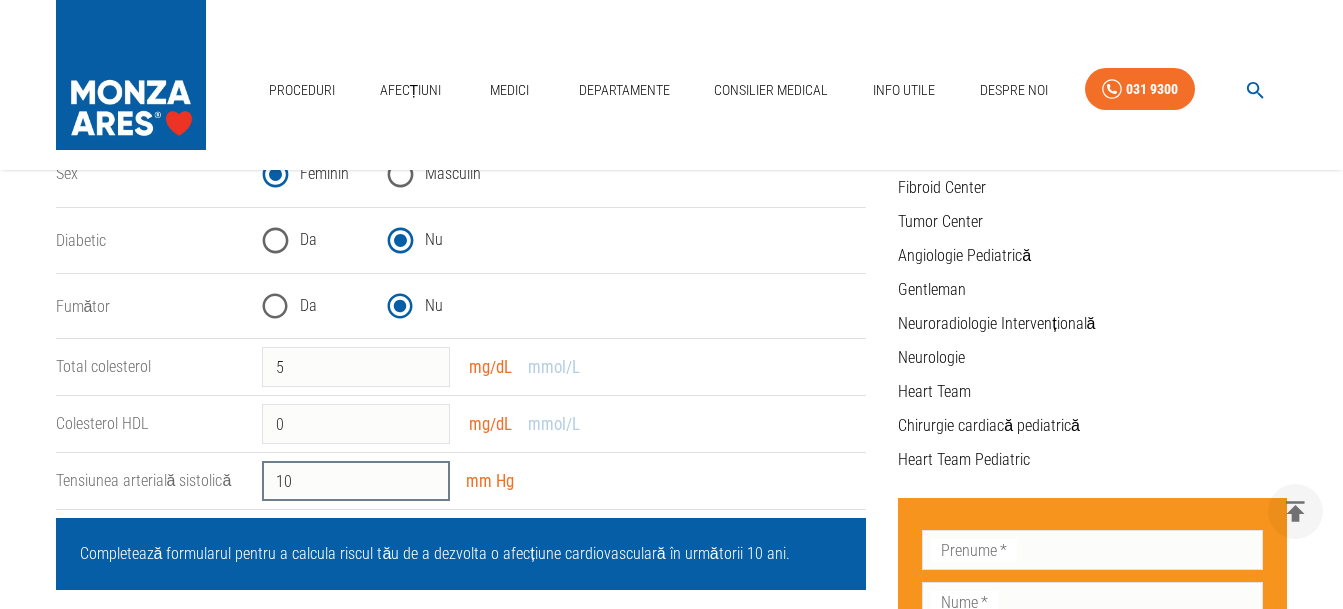 click on "10" at bounding box center (356, 481) 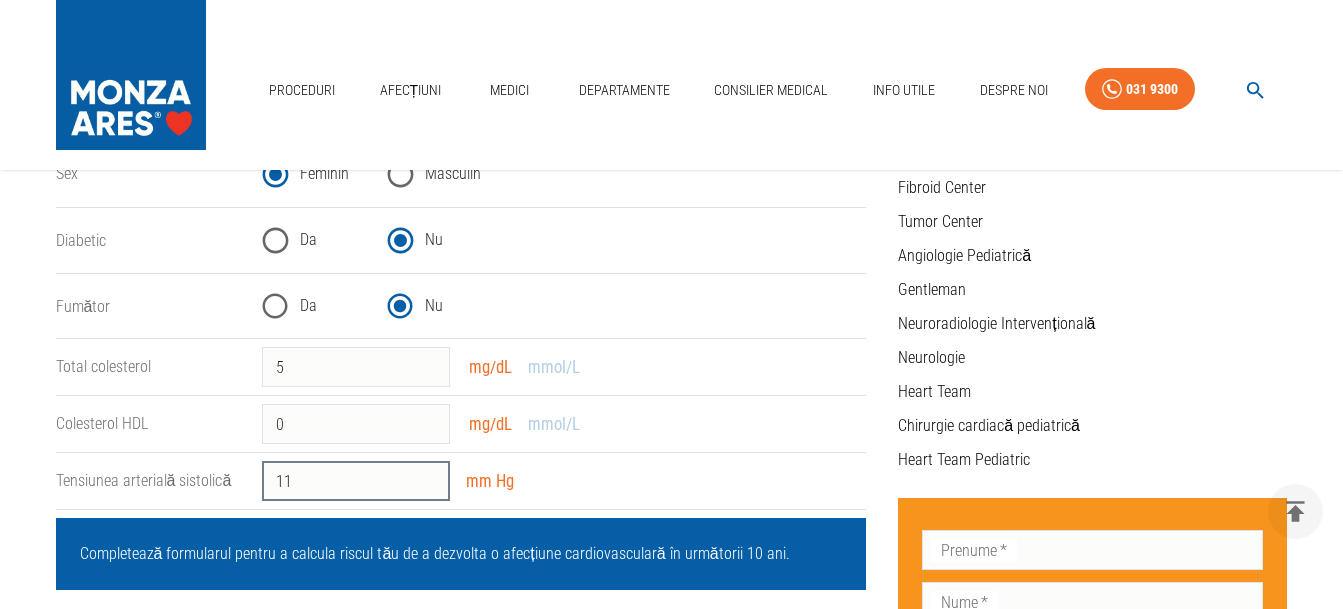 click on "11" at bounding box center [356, 481] 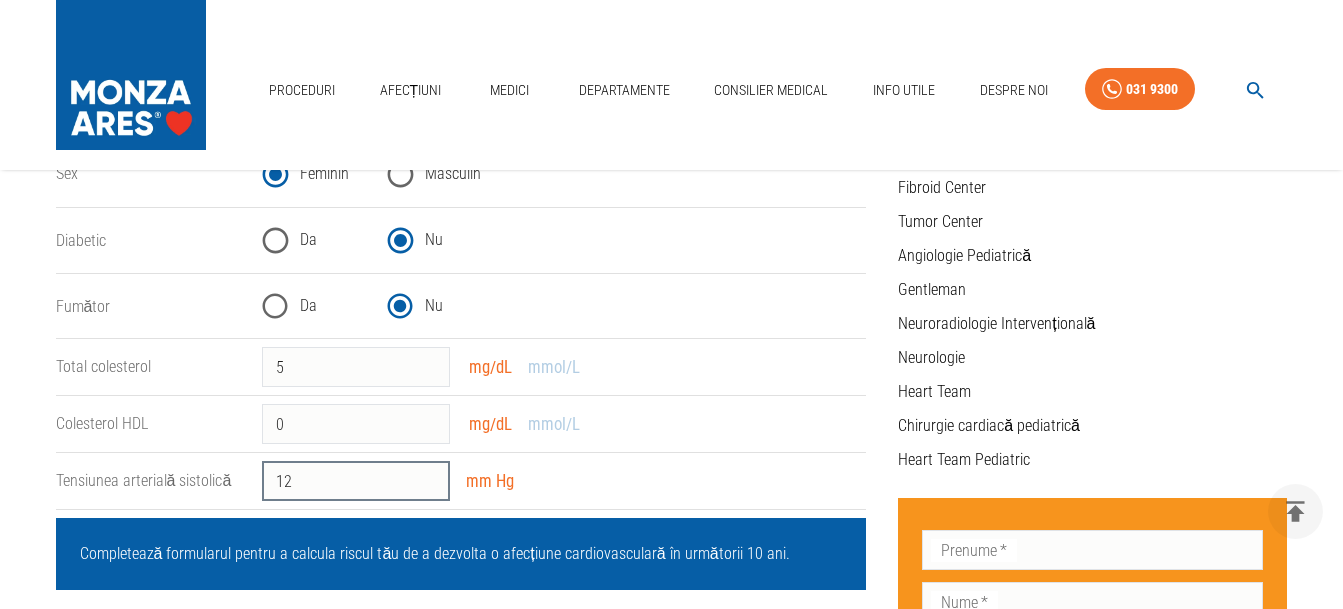 click on "12" at bounding box center (356, 481) 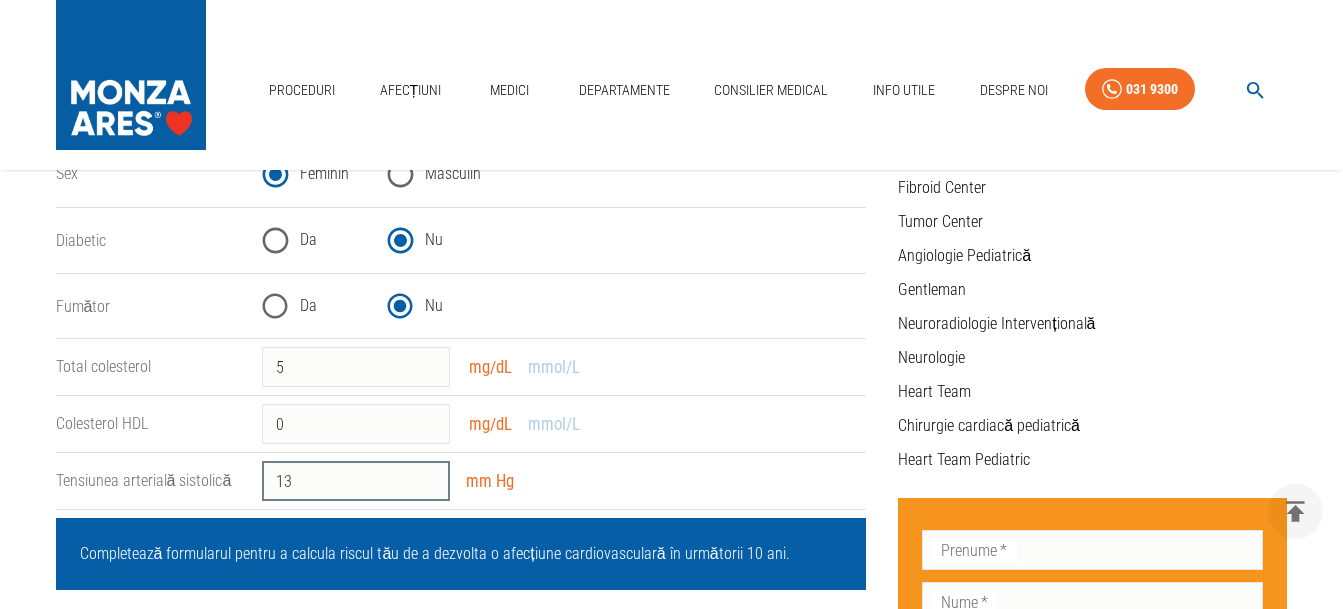 click on "13" at bounding box center [356, 481] 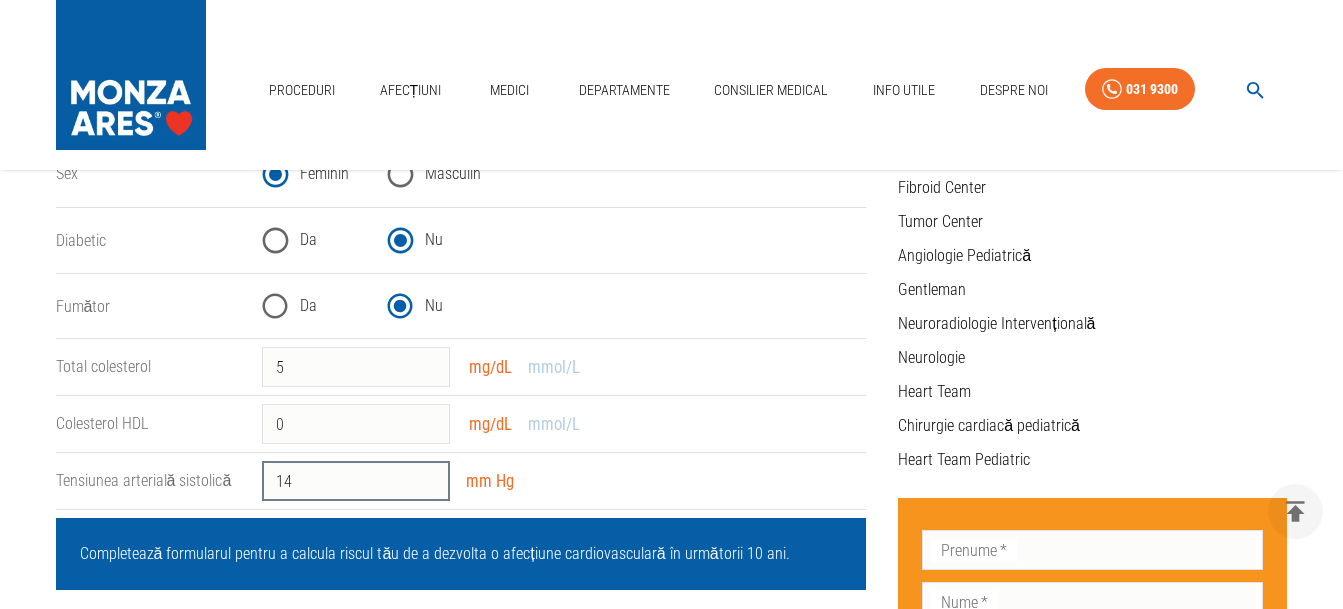 click on "14" at bounding box center [356, 481] 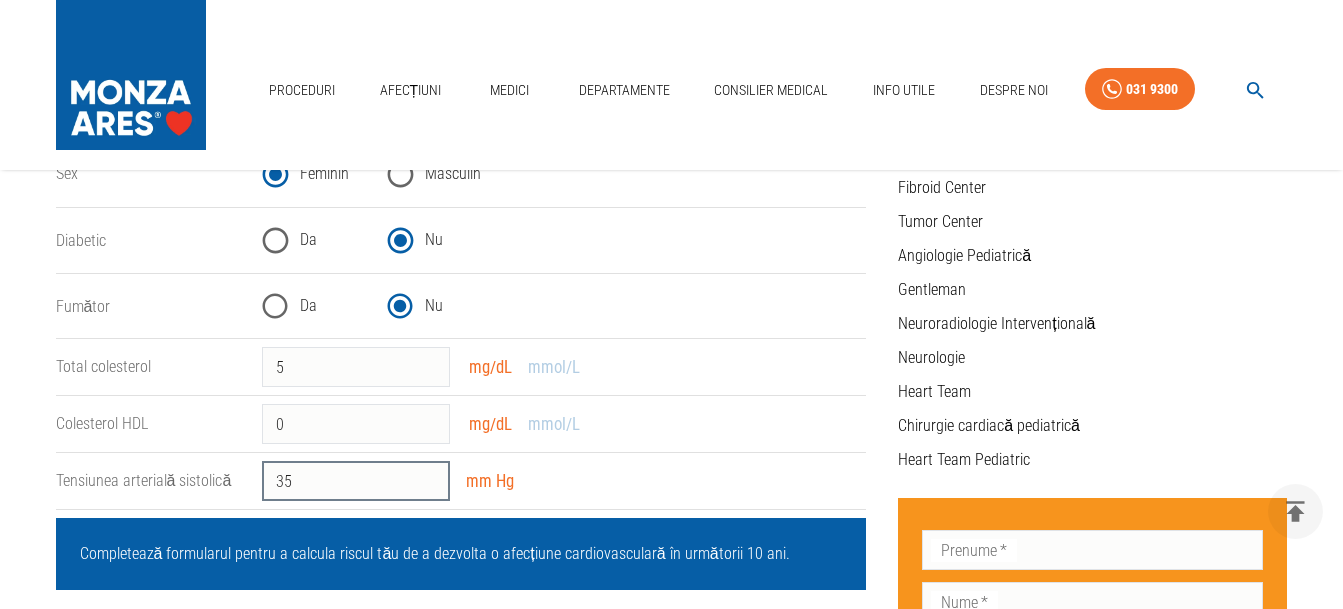 click on "35" at bounding box center [356, 481] 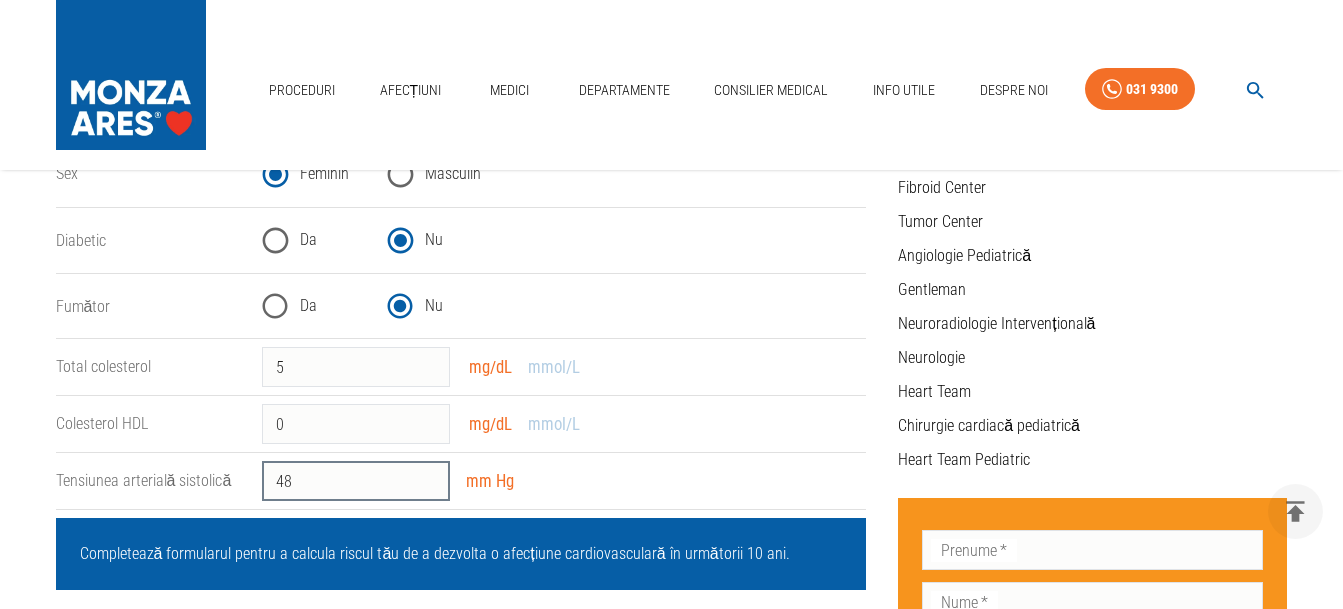 click on "48" at bounding box center (356, 481) 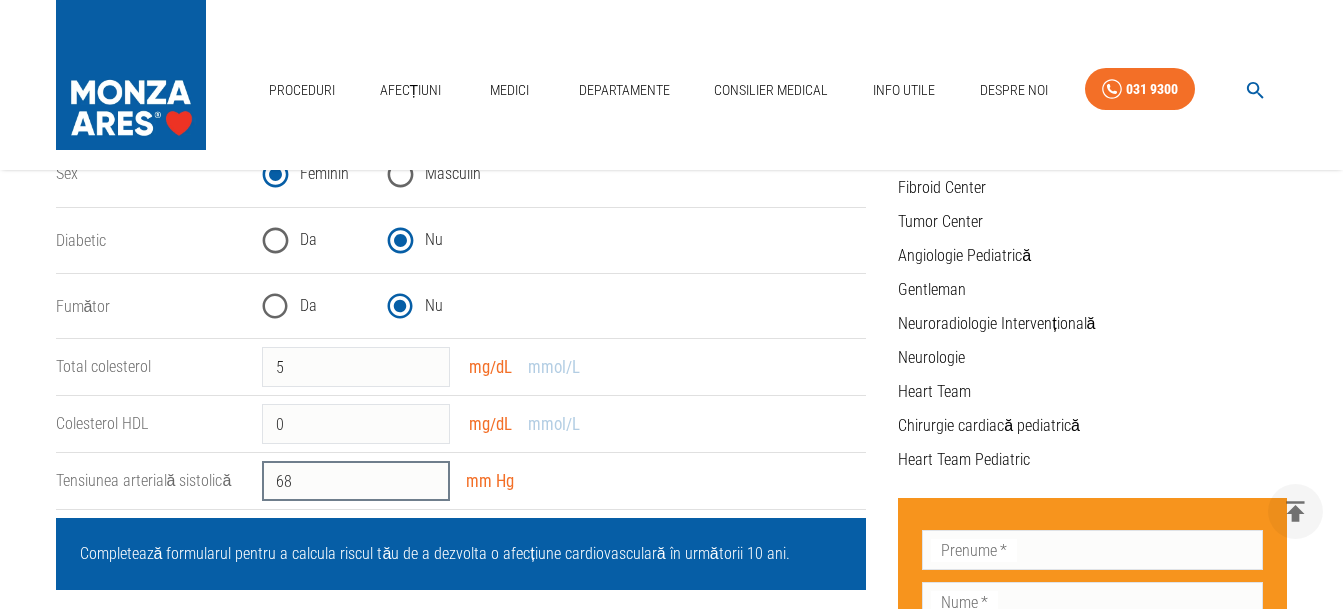 click on "68" at bounding box center [356, 481] 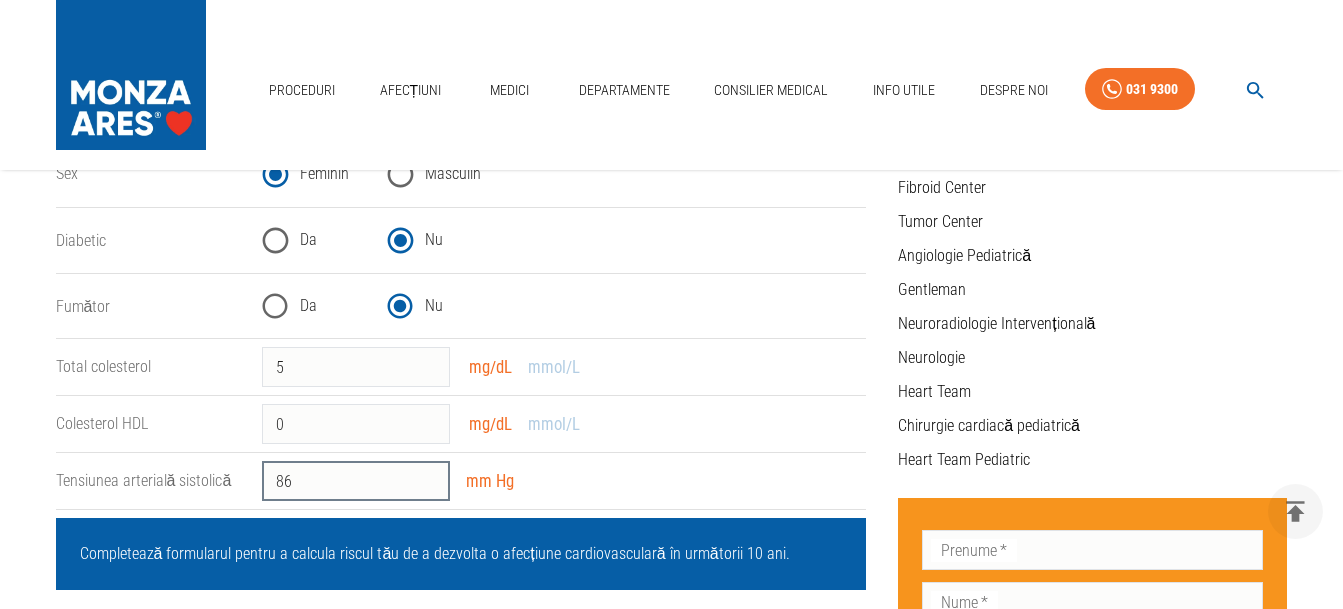 click on "86" at bounding box center (356, 481) 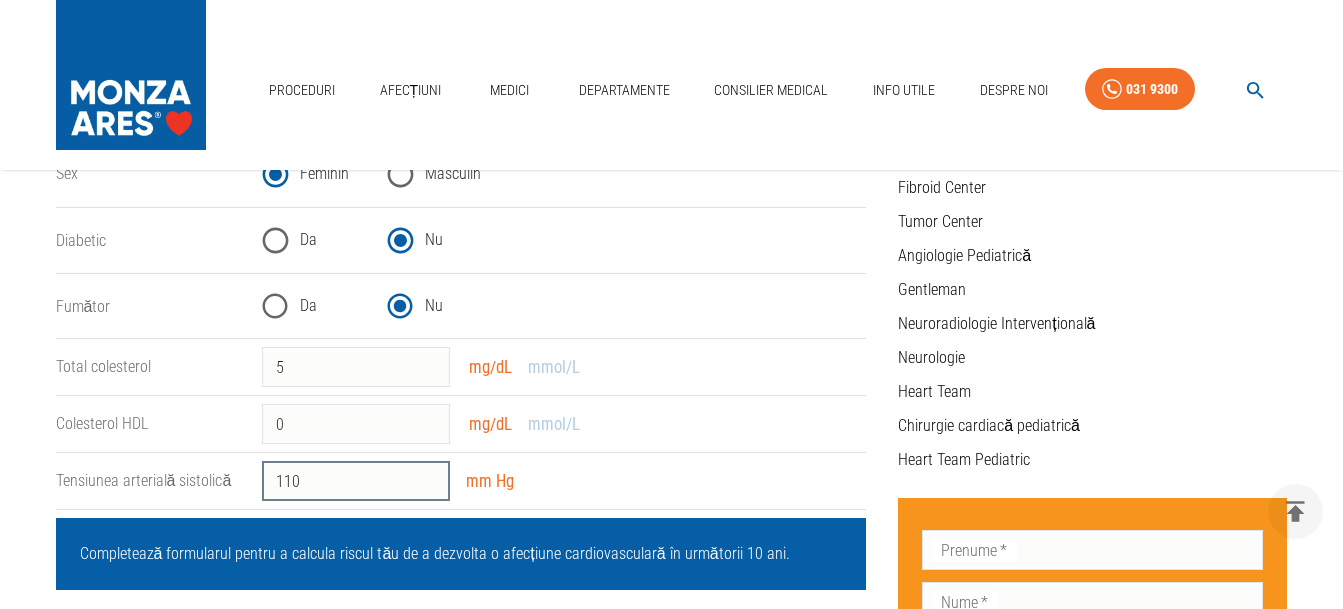 click on "110" at bounding box center [356, 481] 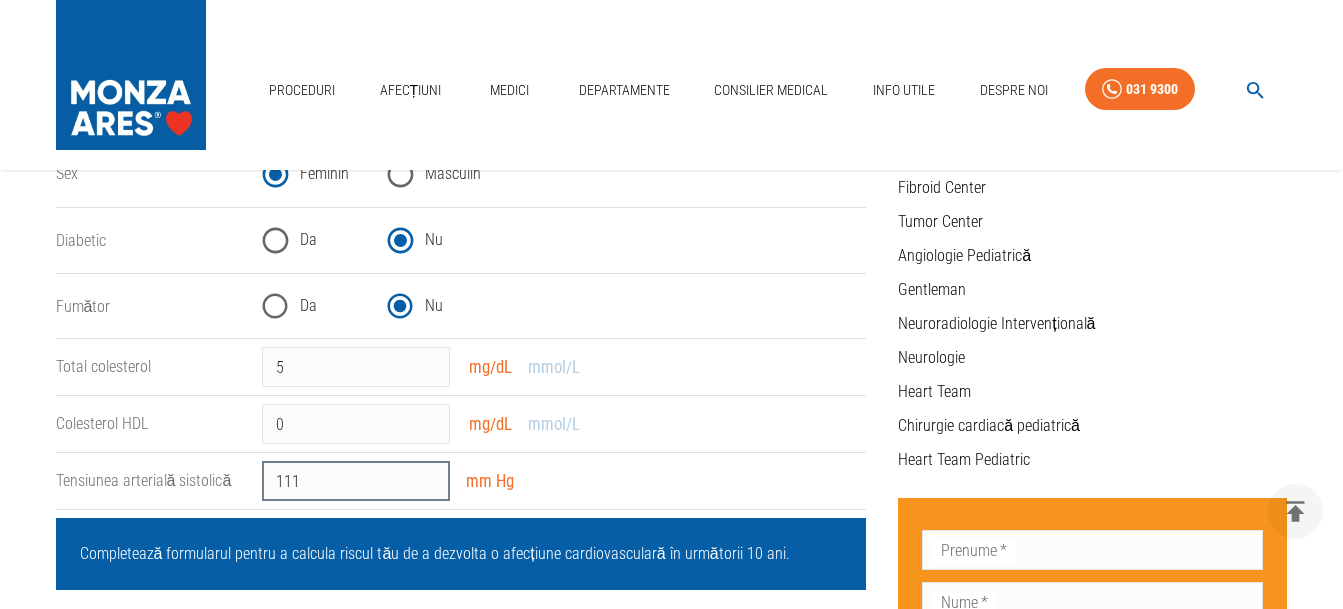 click on "111" at bounding box center (356, 481) 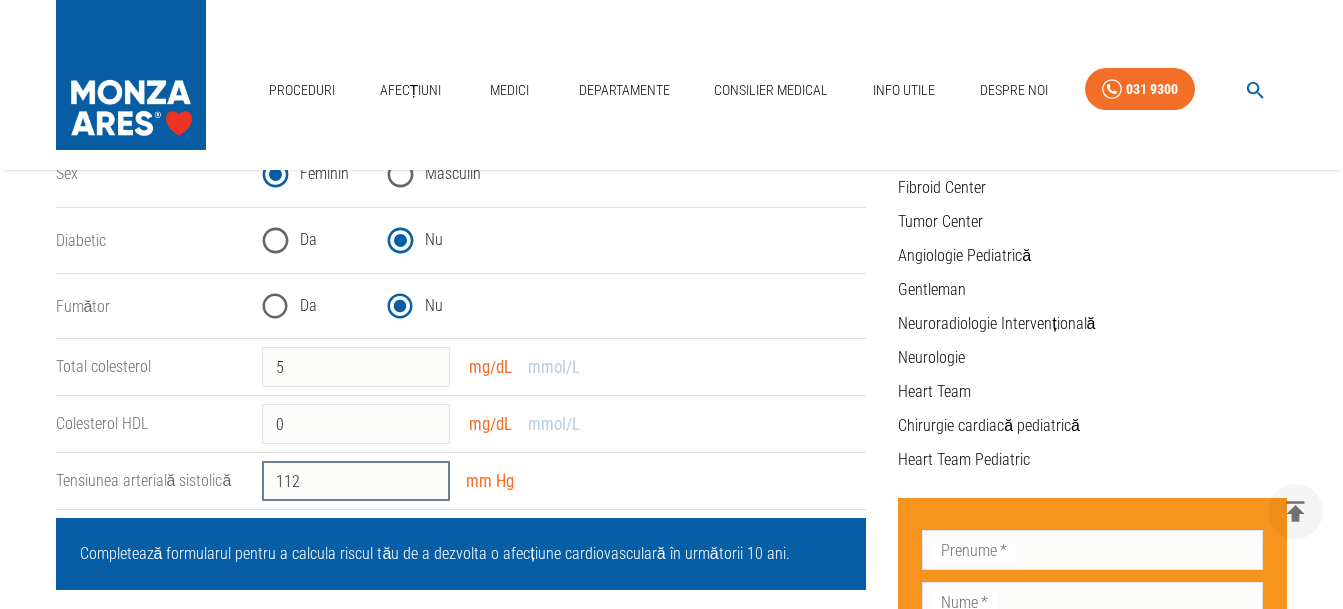 click on "112" at bounding box center (356, 481) 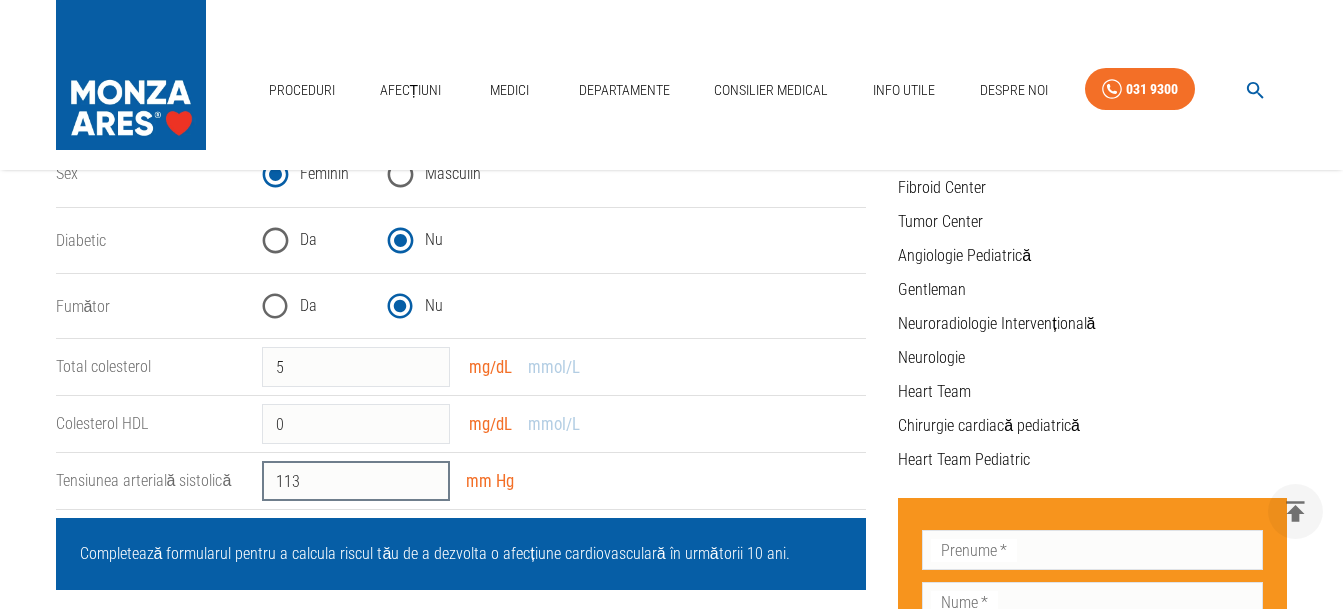 click on "113" at bounding box center [356, 481] 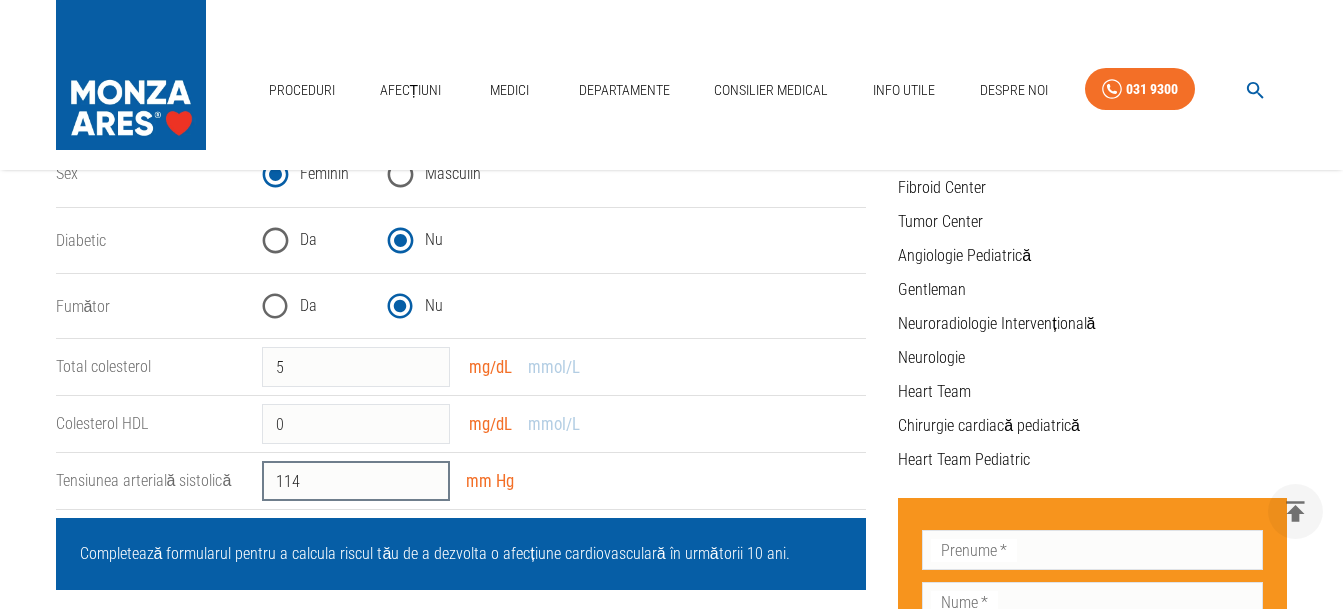 click on "114" at bounding box center (356, 481) 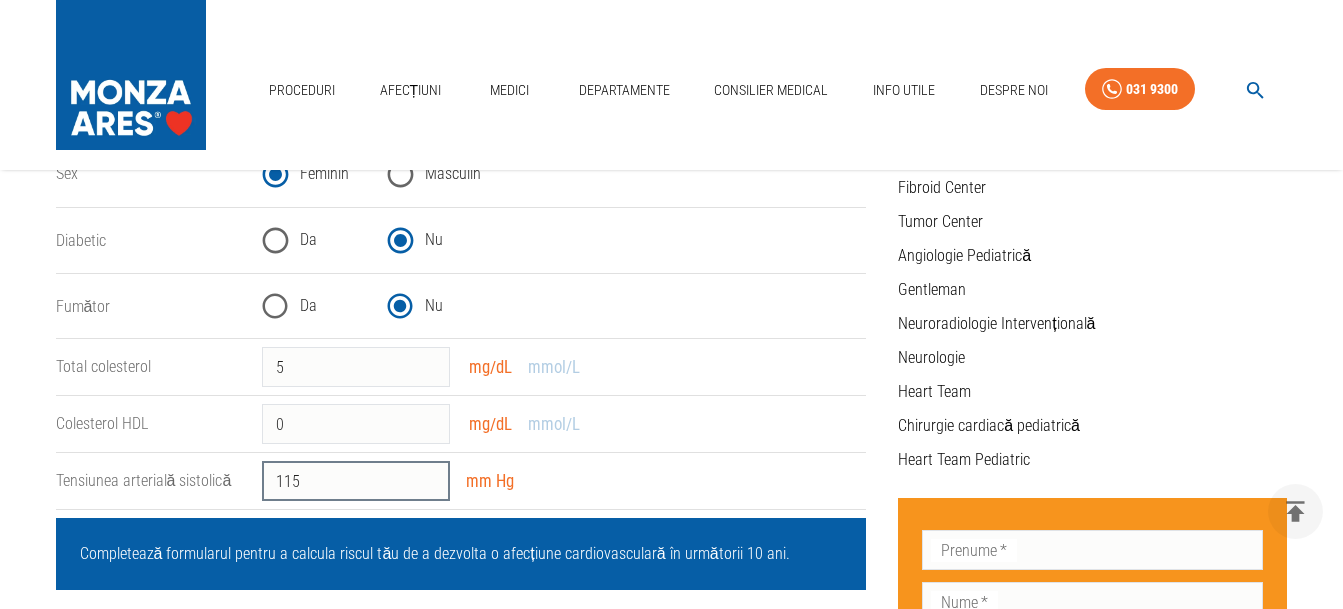 type on "115" 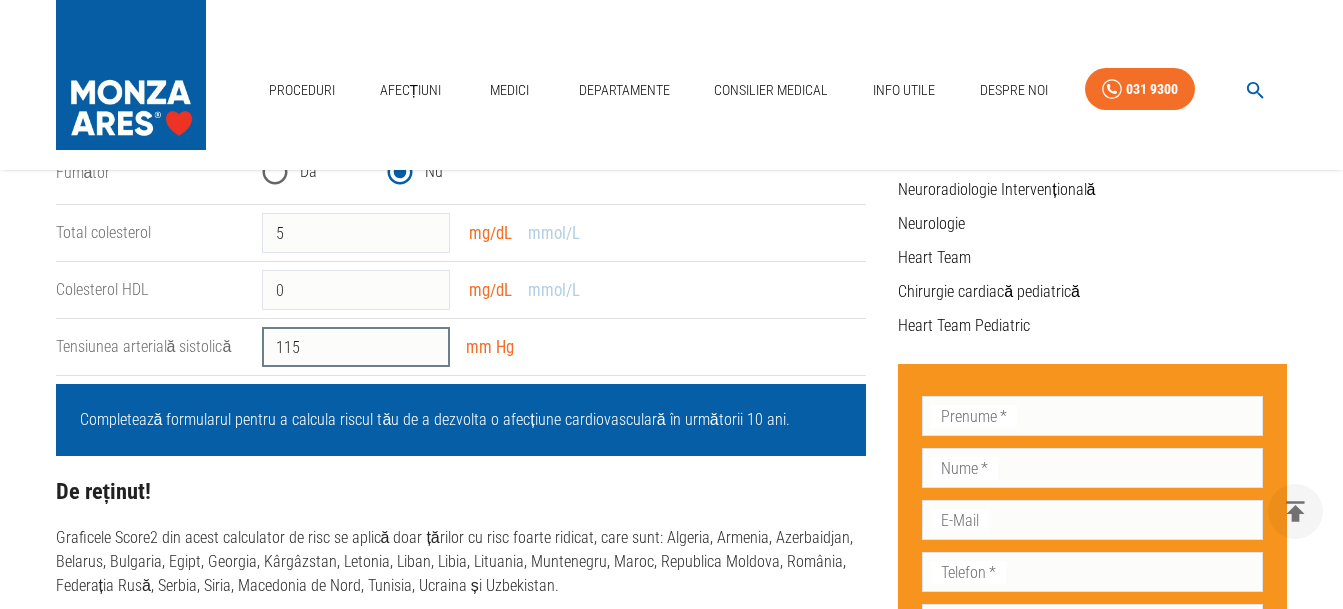 scroll, scrollTop: 600, scrollLeft: 0, axis: vertical 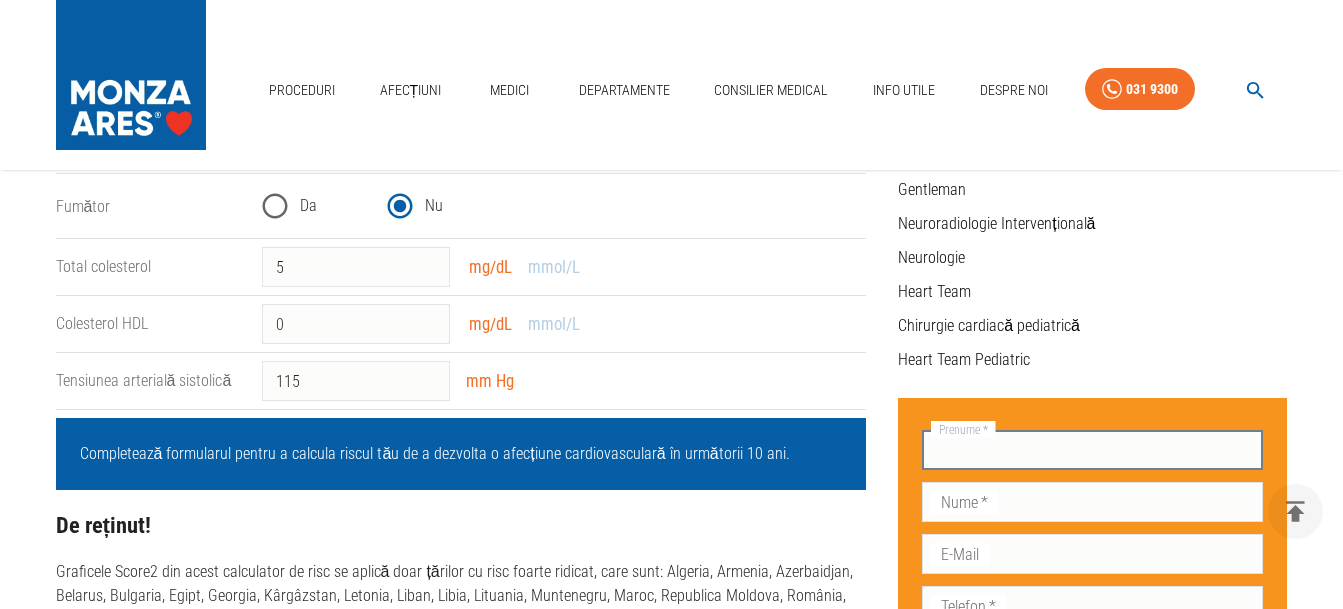 click on "Prenume   *" at bounding box center (1092, 450) 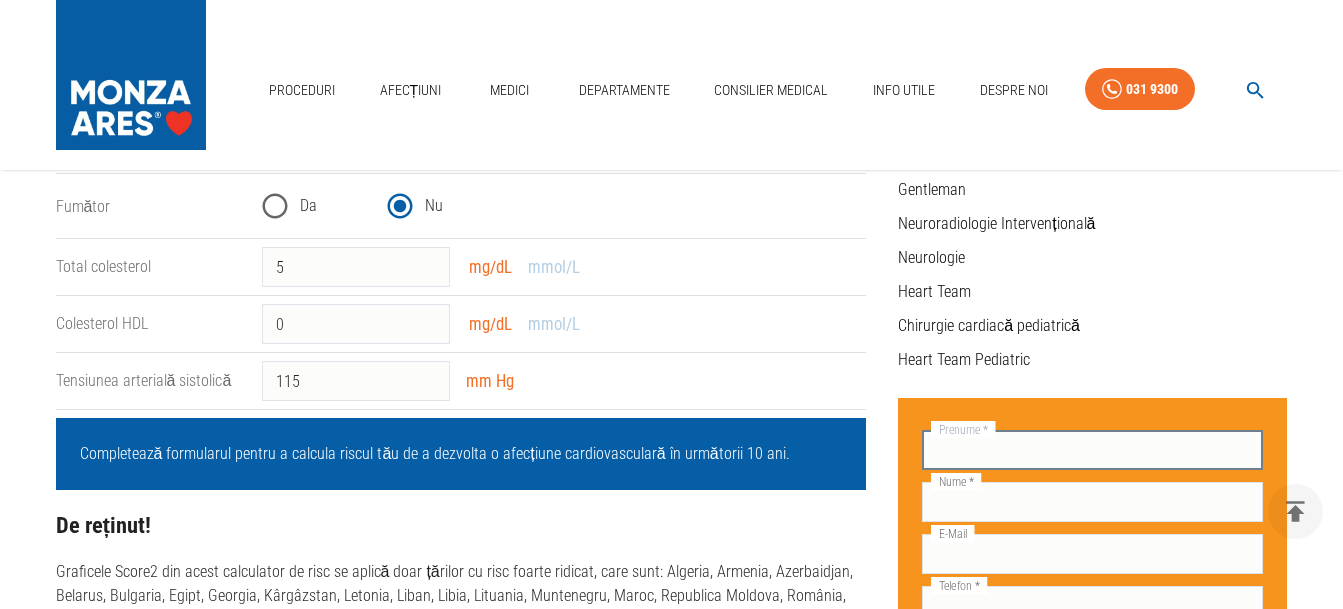 type on "[LAST]" 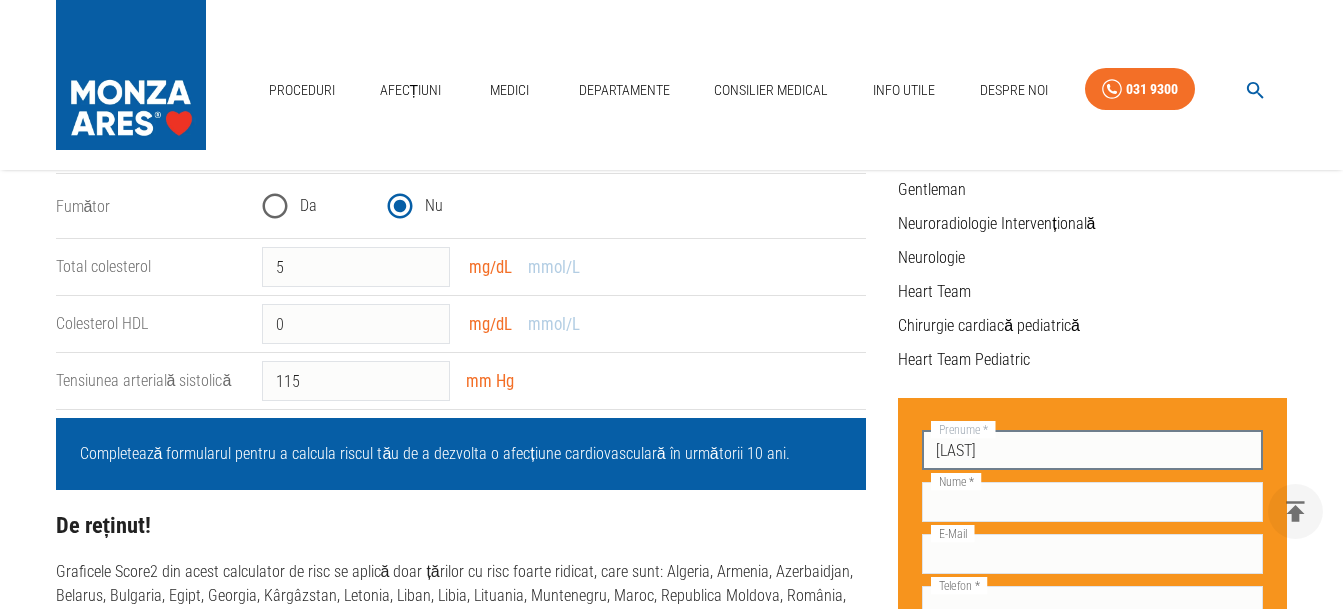 type on "[FIRST]" 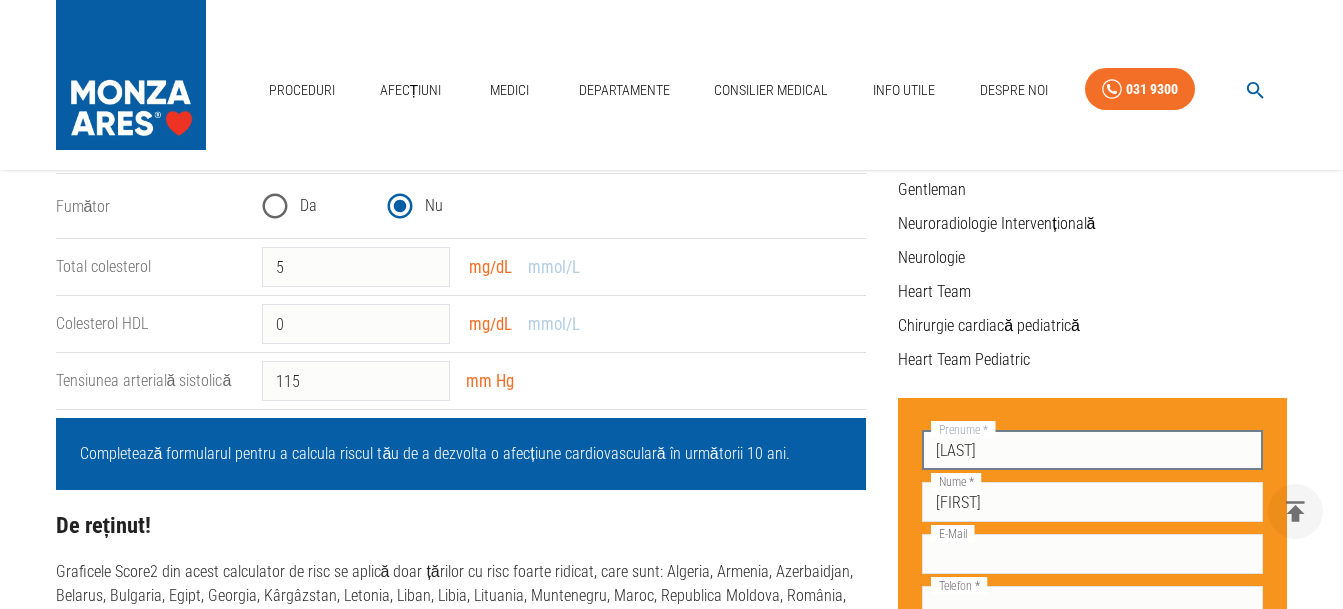 type on "nadejdacovaliova@example.com" 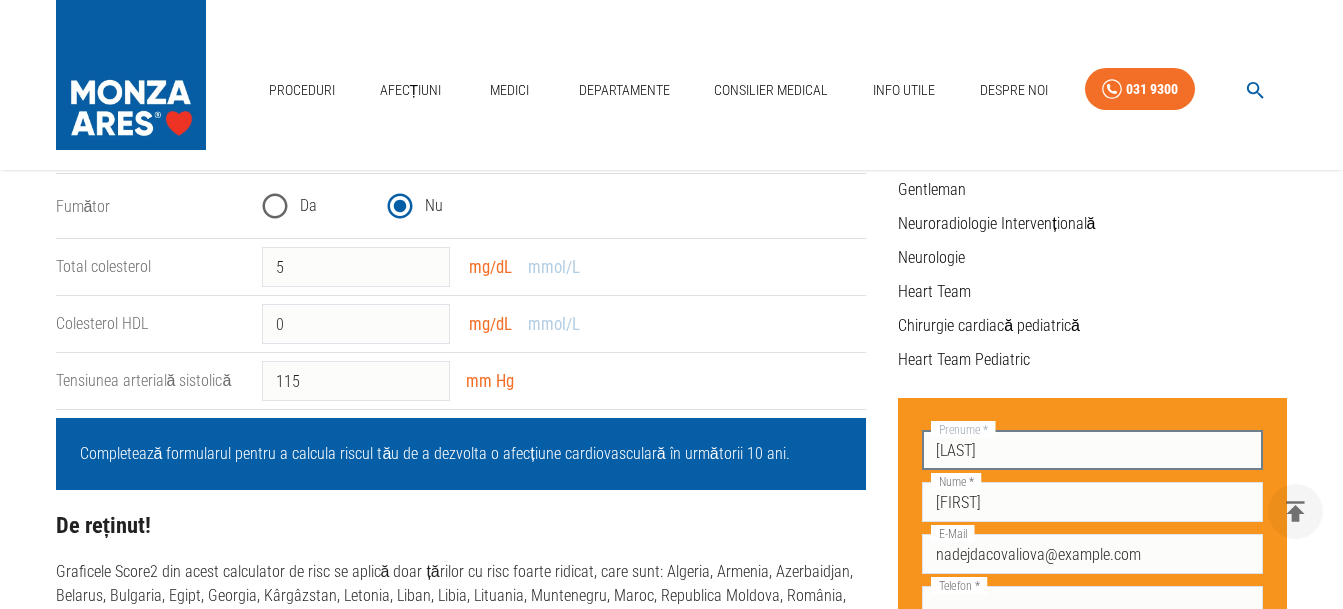 type on "[PHONE]" 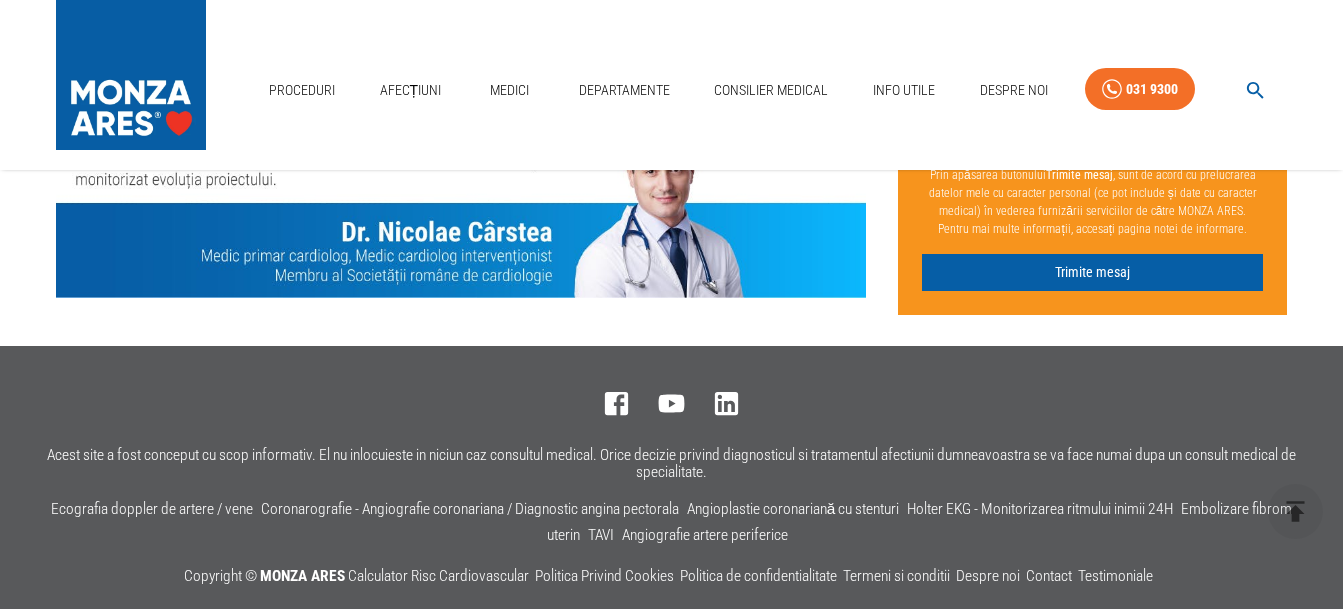 scroll, scrollTop: 2200, scrollLeft: 0, axis: vertical 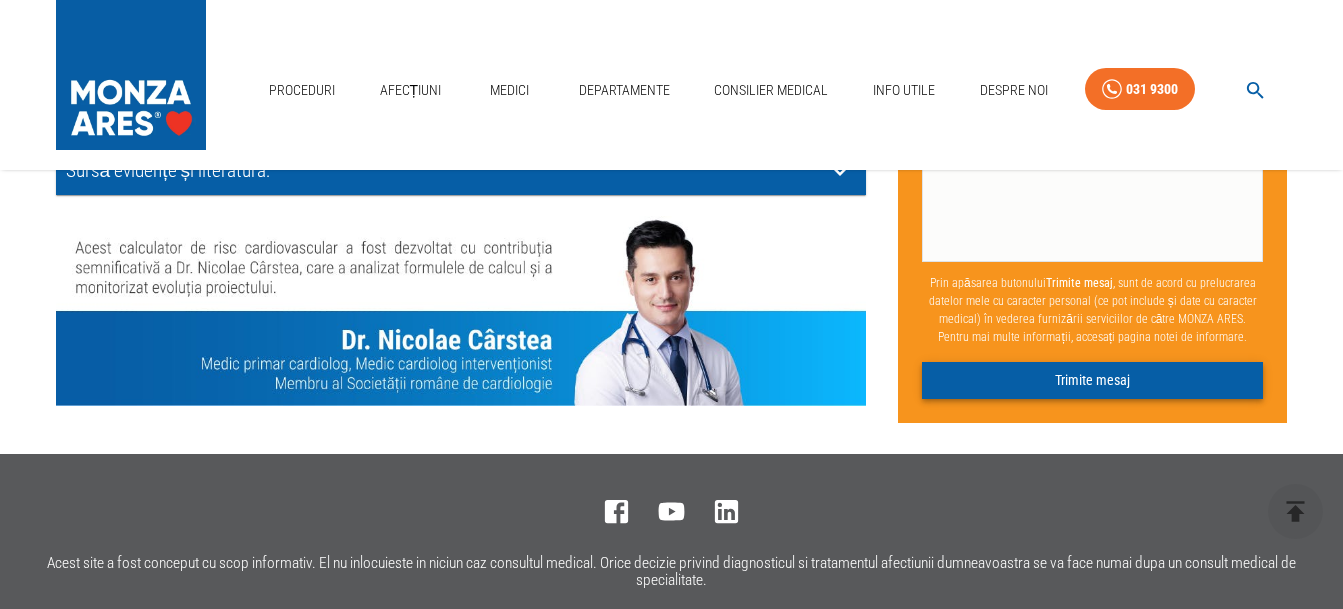 click on "Trimite mesaj" at bounding box center [1092, 380] 